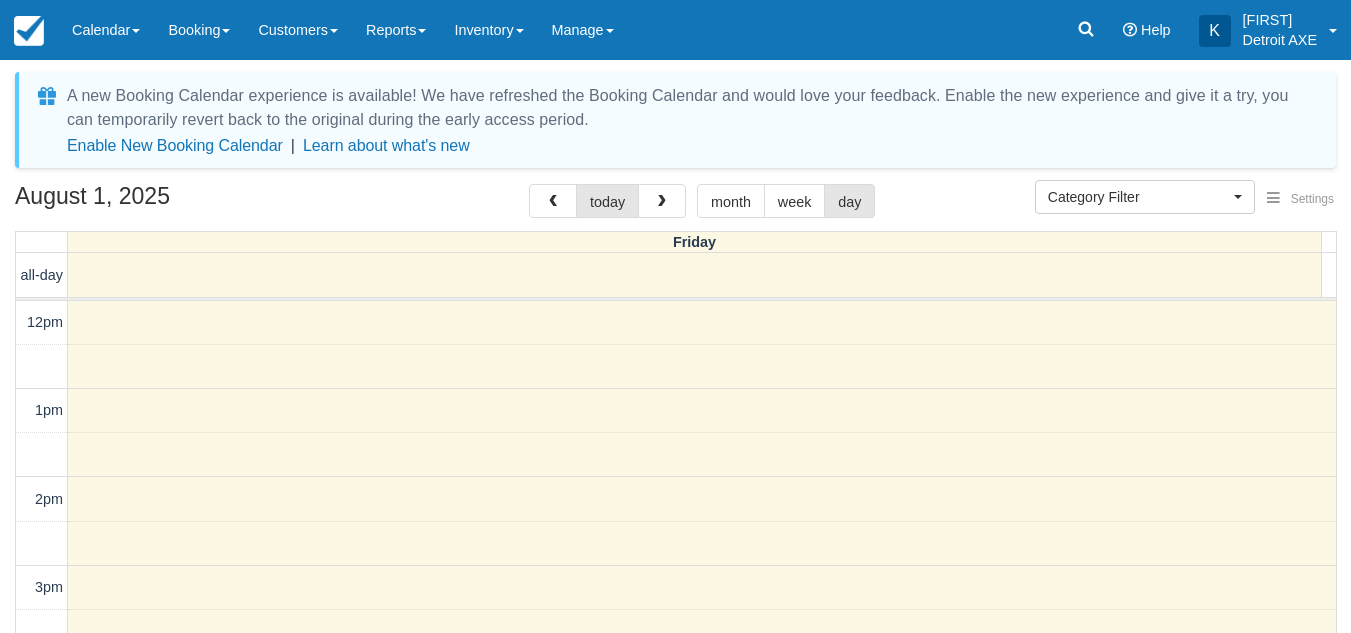select 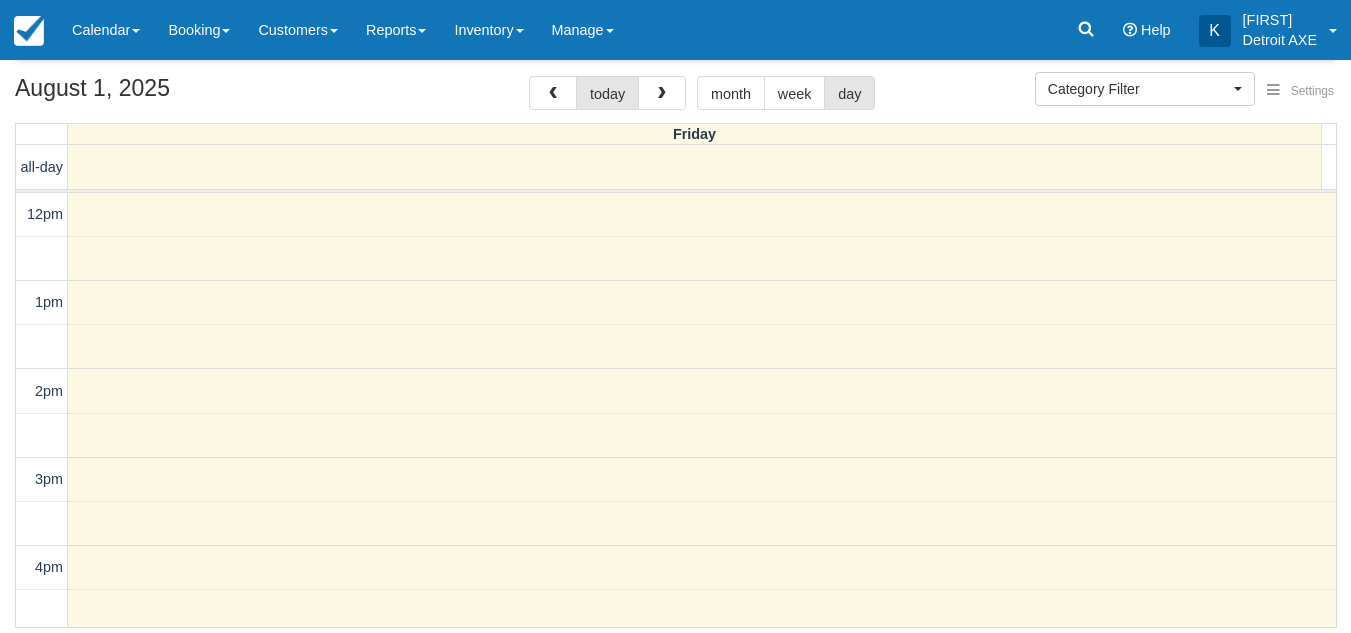 scroll, scrollTop: 625, scrollLeft: 0, axis: vertical 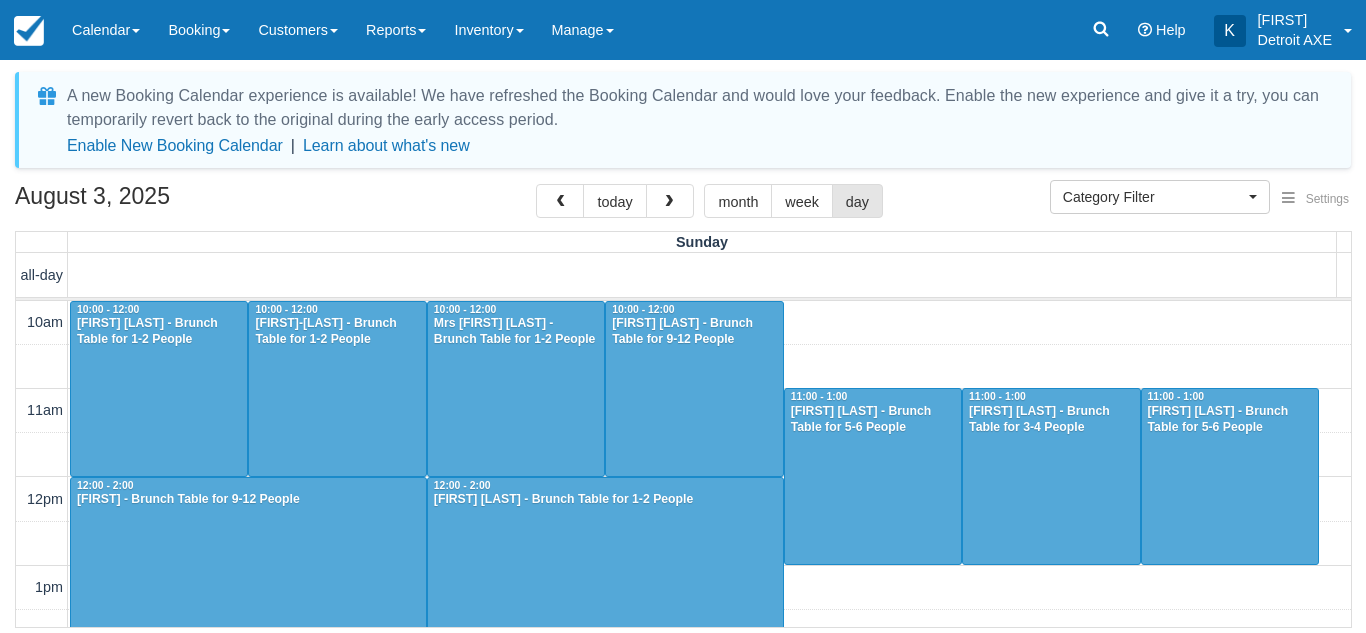 select 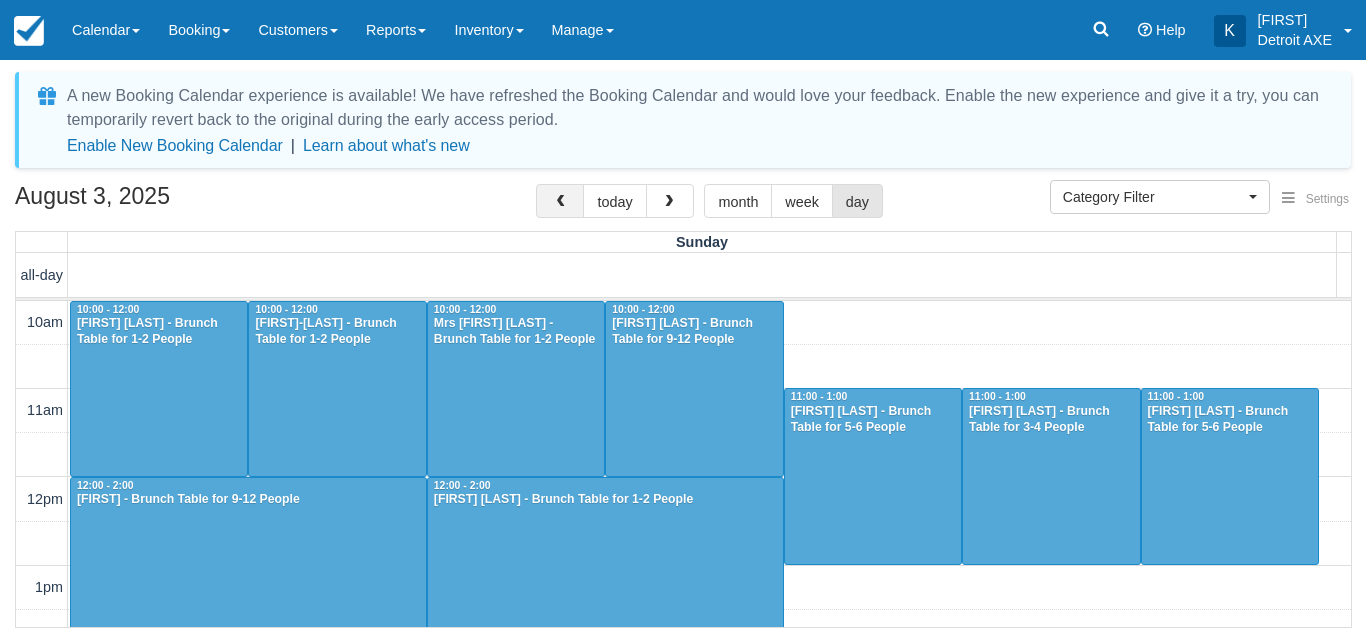 scroll, scrollTop: 0, scrollLeft: 0, axis: both 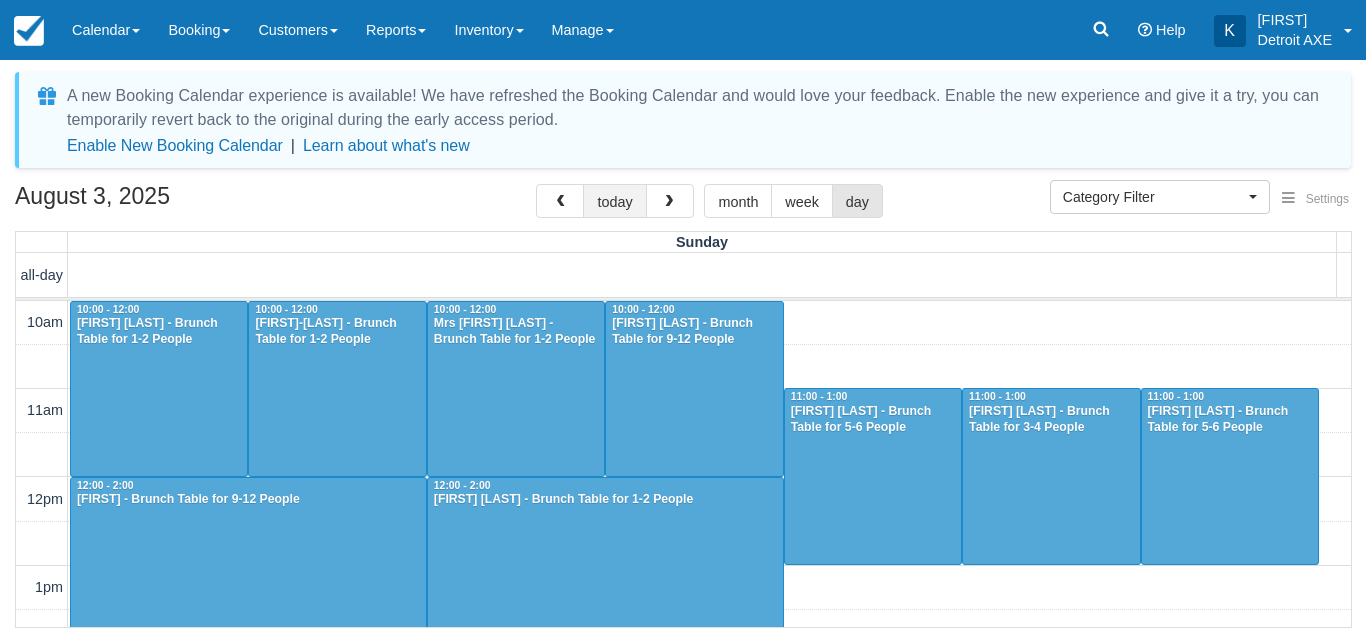 click on "today" at bounding box center [614, 201] 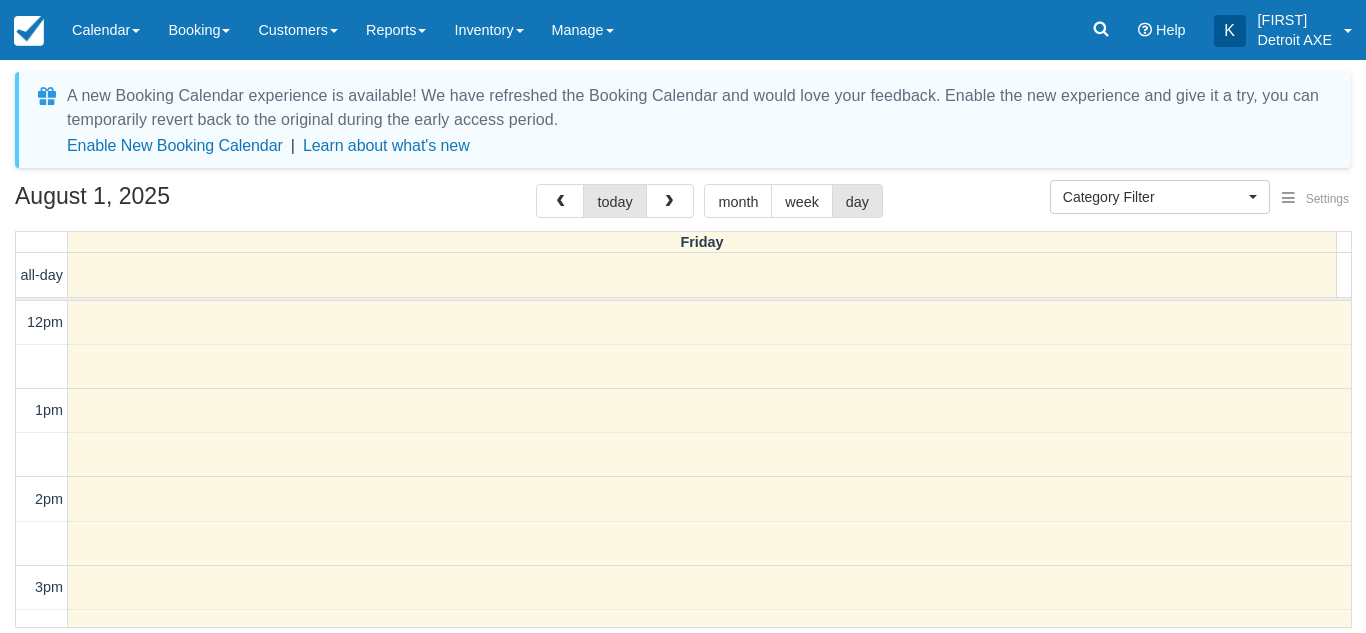 click at bounding box center [669, 202] 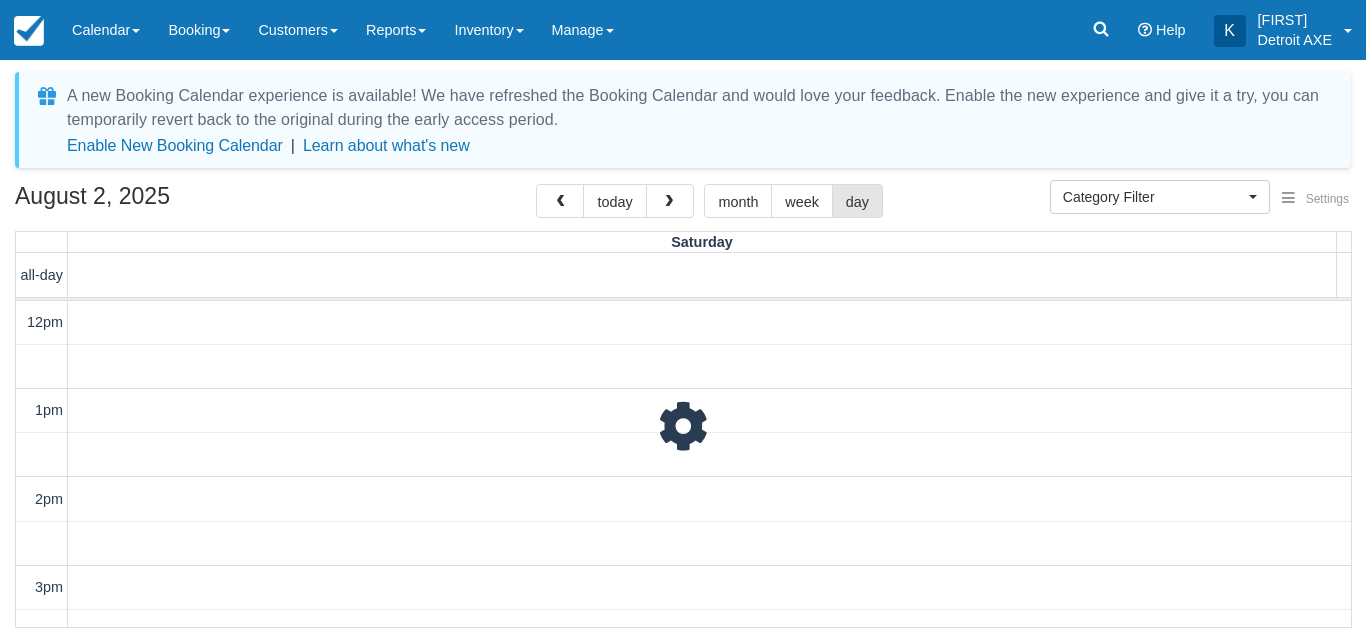 click at bounding box center [669, 202] 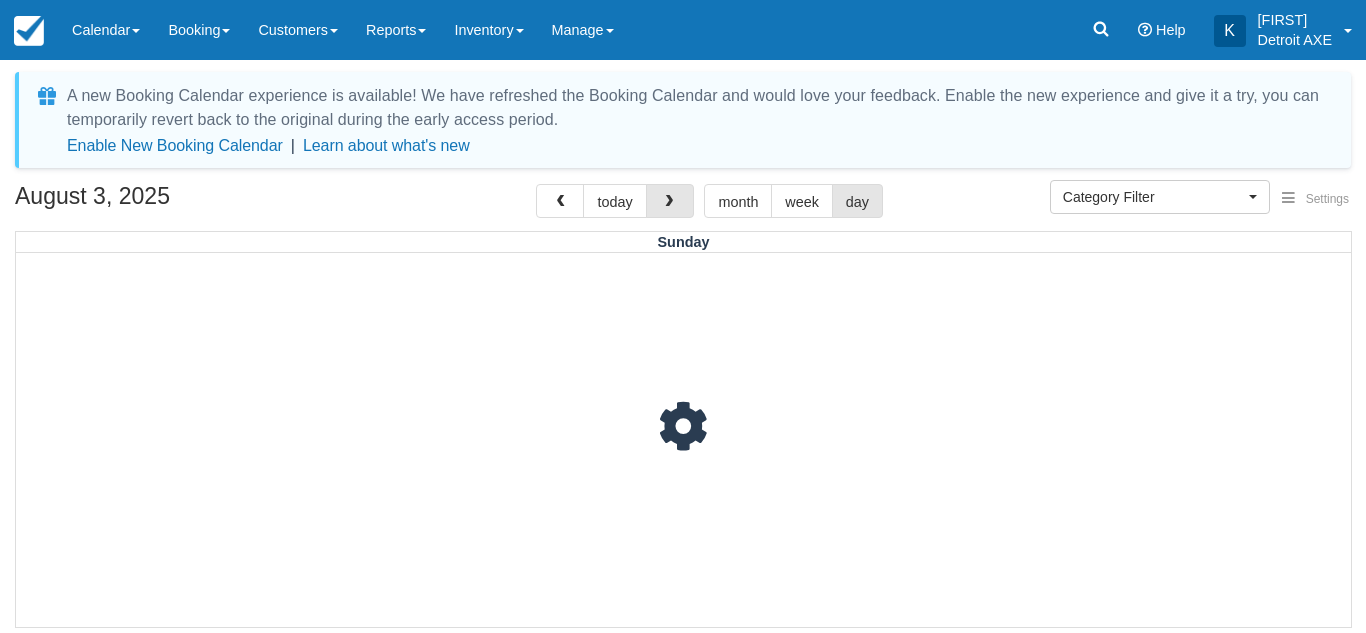 click at bounding box center [669, 202] 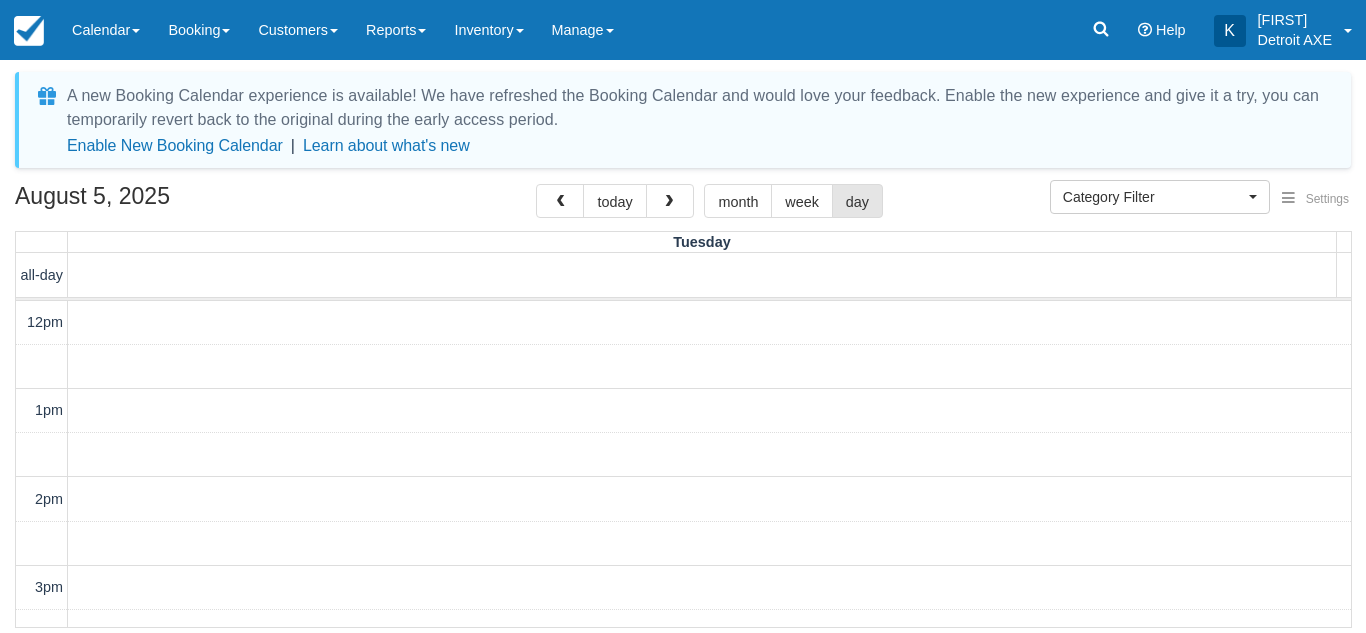 click at bounding box center (669, 202) 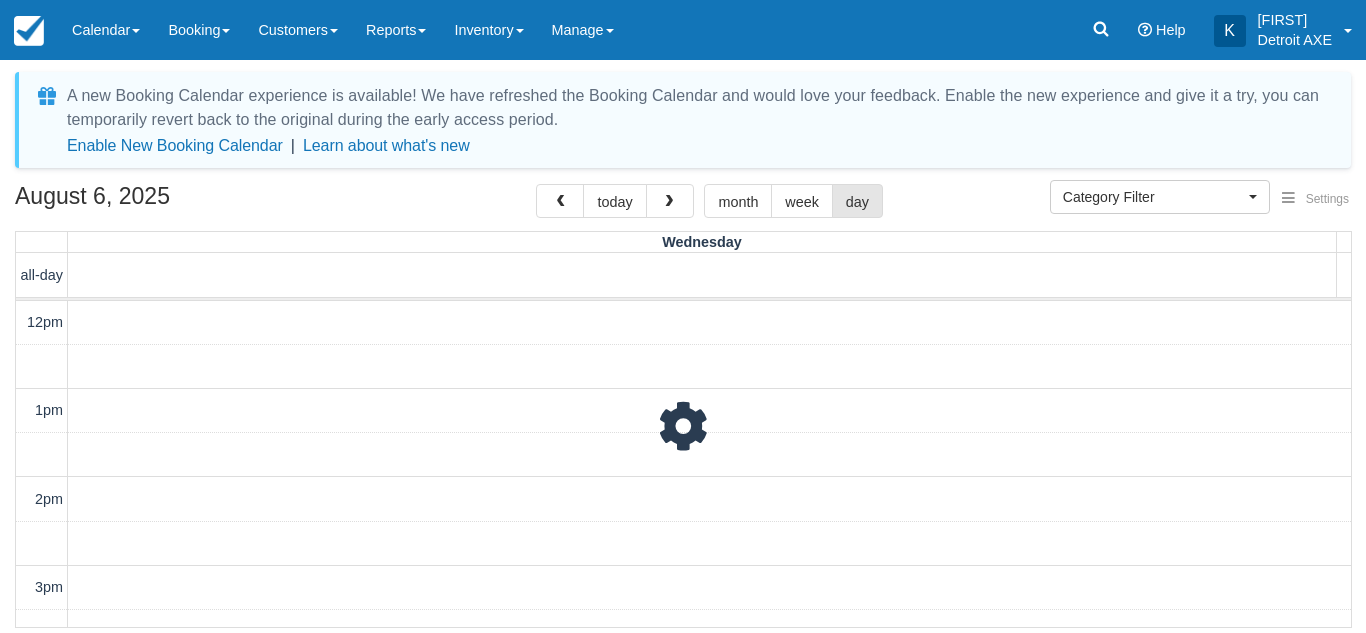 click at bounding box center [669, 202] 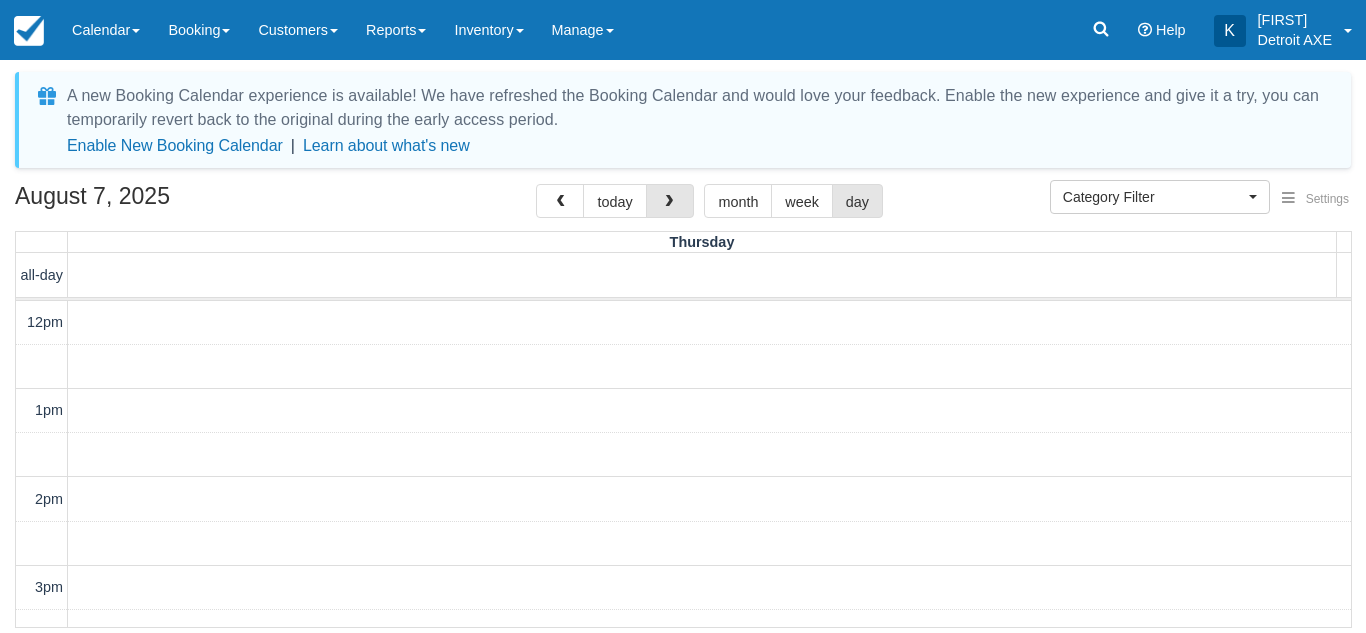 click at bounding box center [669, 202] 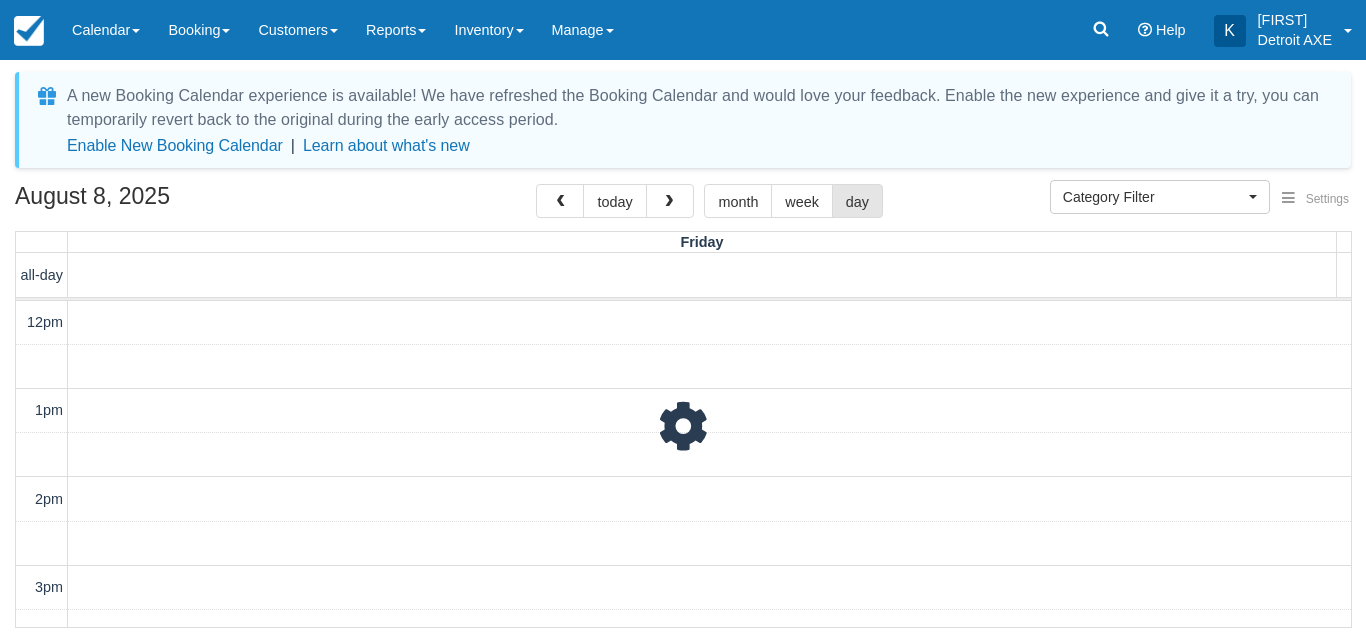 click at bounding box center (669, 202) 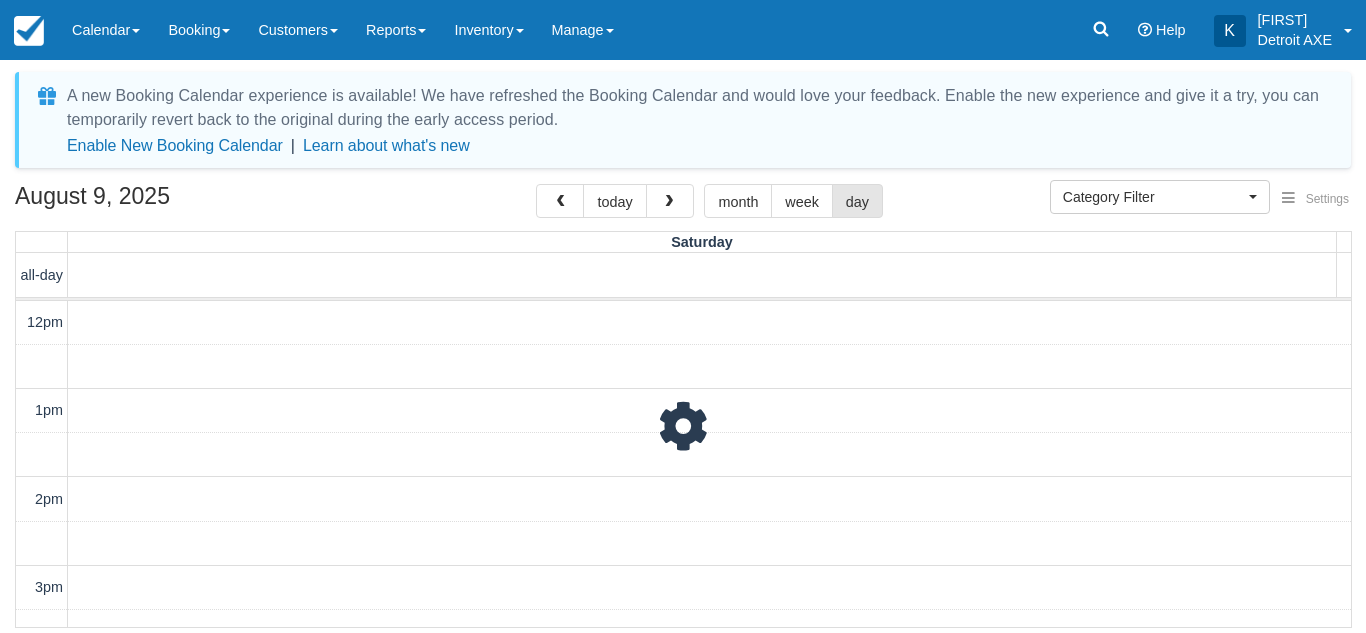 click at bounding box center (669, 202) 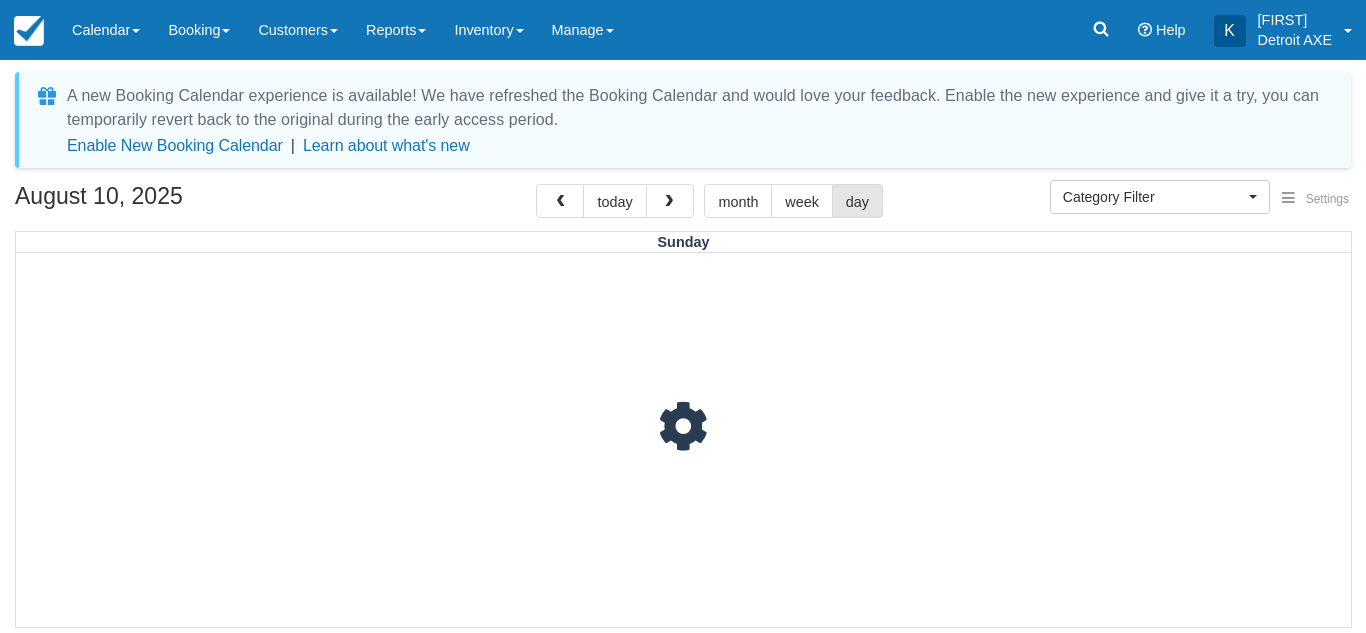 click at bounding box center [669, 202] 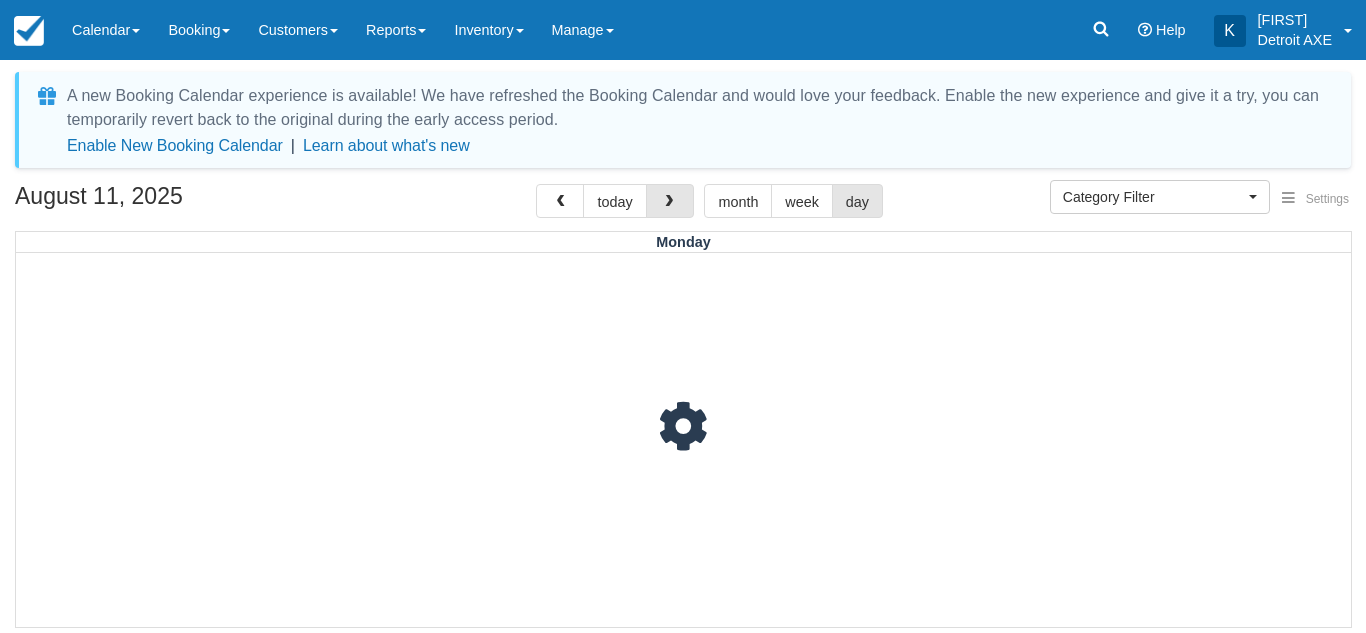 click at bounding box center [669, 202] 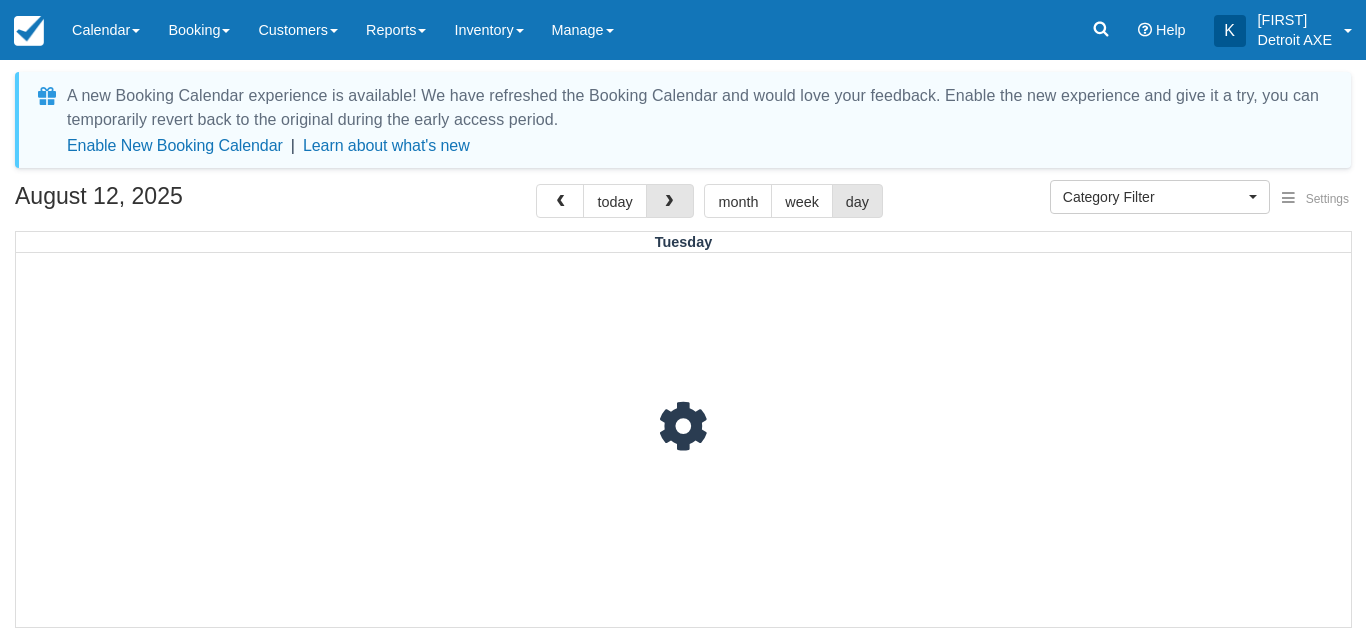 click at bounding box center [669, 202] 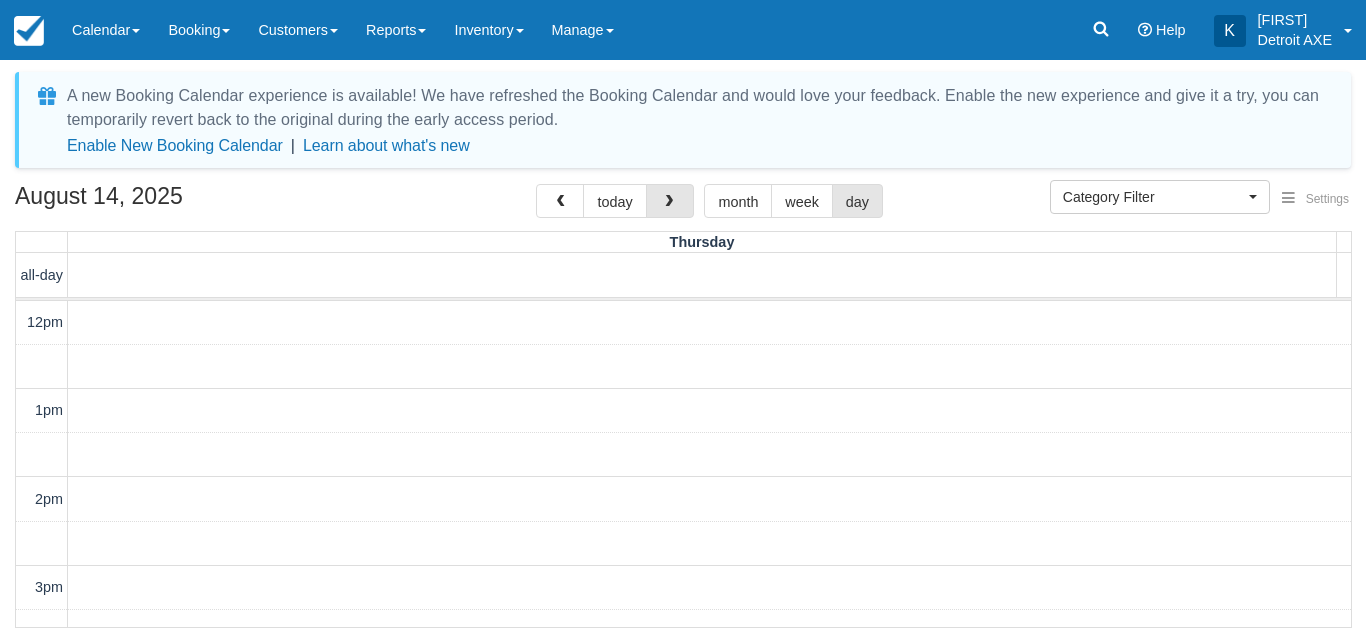 click at bounding box center (669, 202) 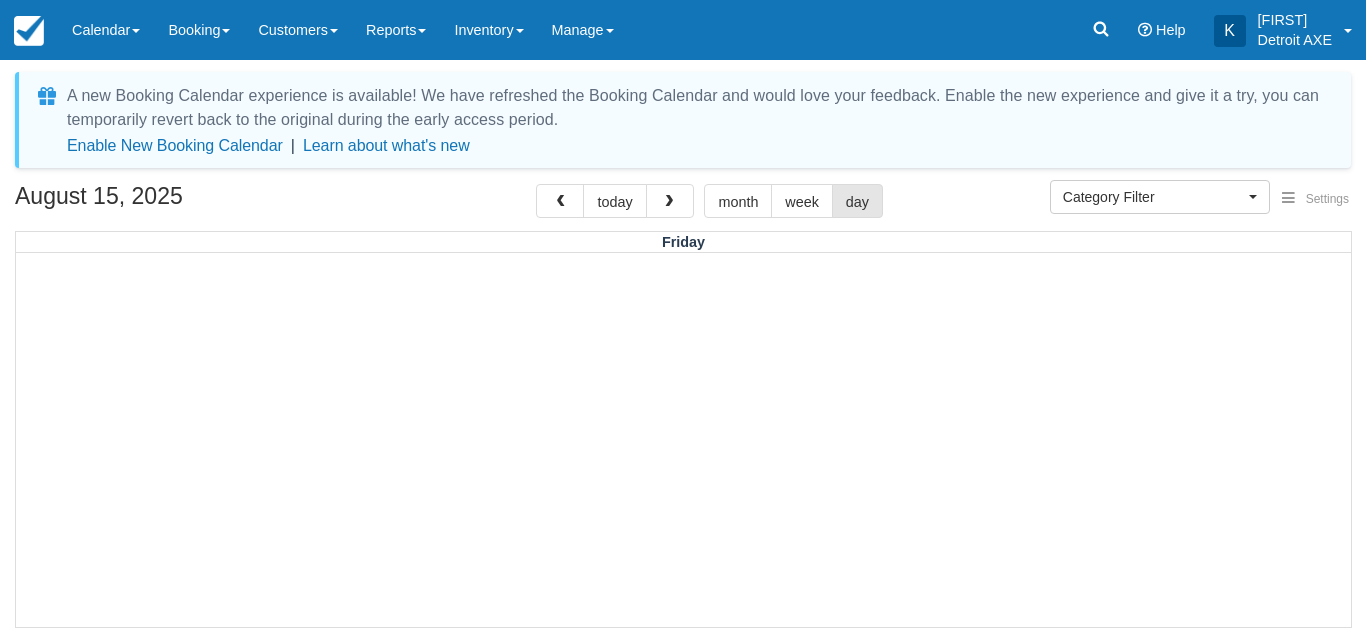 click at bounding box center (669, 202) 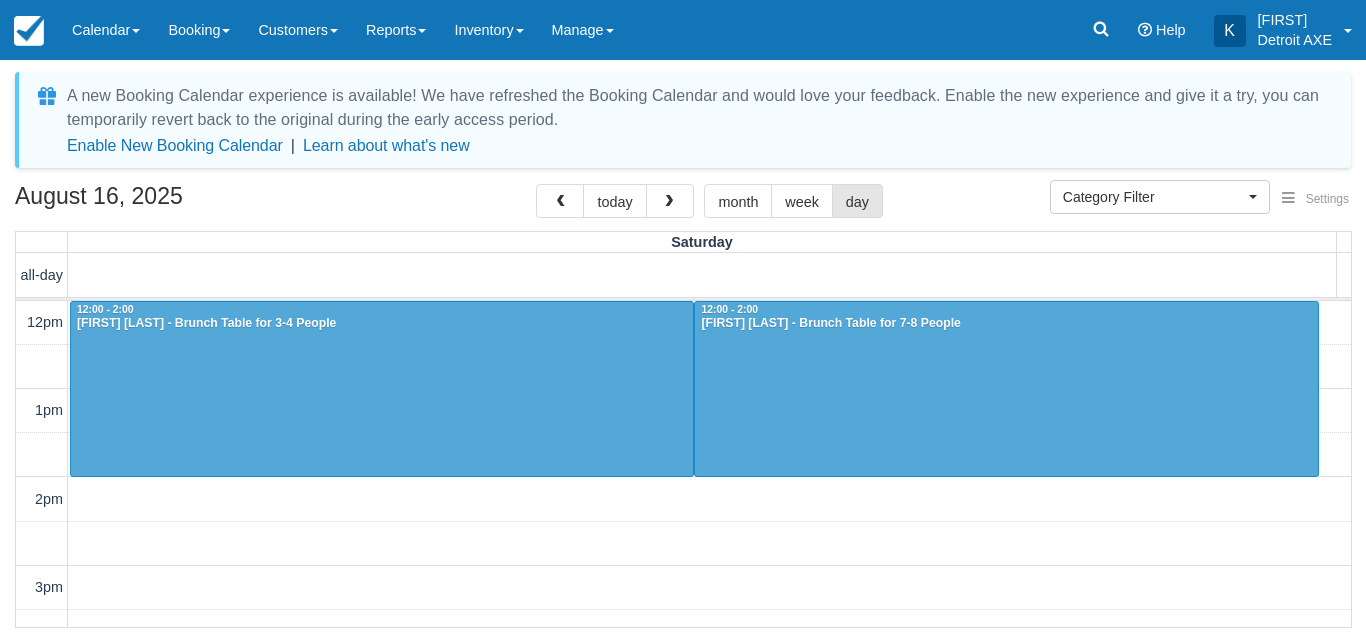 scroll, scrollTop: 200, scrollLeft: 0, axis: vertical 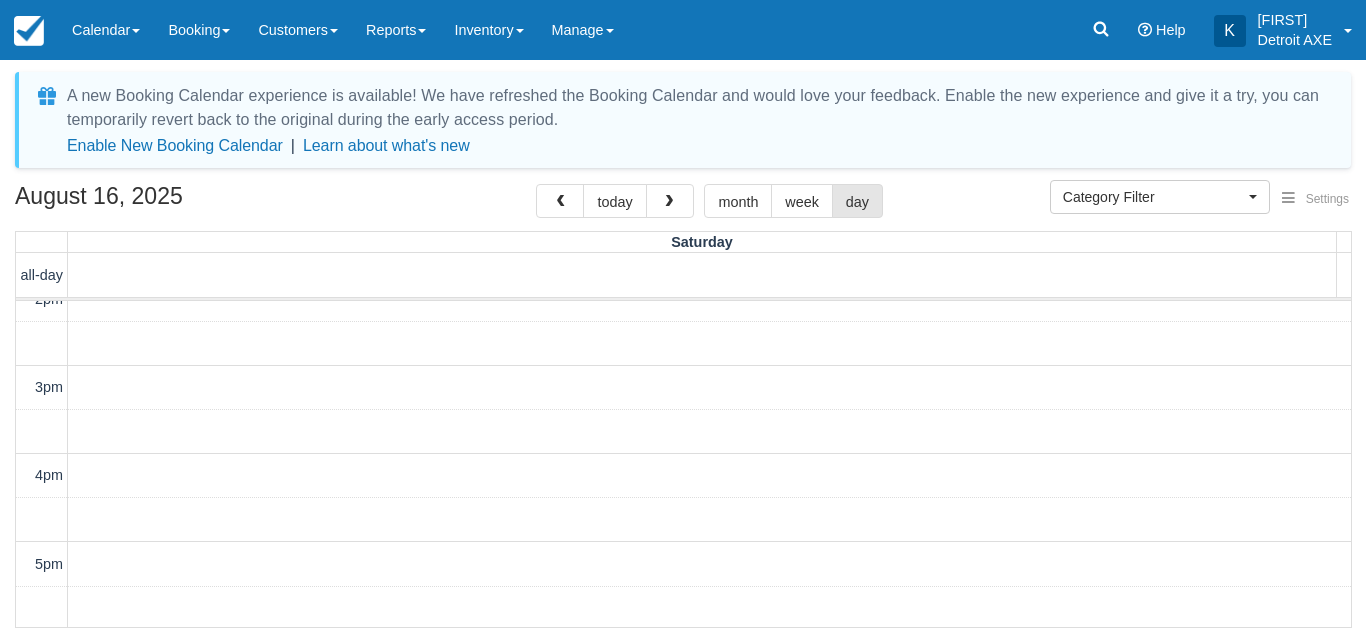 click on "12pm 1pm 2pm 3pm 4pm 5pm 6pm 7pm 8pm 9pm 10pm 11pm 12:00 - 2:00 Denaya Cole - Brunch Table for 3-4 People 12:00 - 2:00 Shawntone Davis - Brunch Table for 7-8 People 7:00 - 9:00 Qyla Griffin - Gaming Table for 9-12 People 7:00 - 9:00 Susan Witus - Darts Detroit Experience: Two Boards (9-16 people), Dart Thrower (16)" at bounding box center [683, 608] 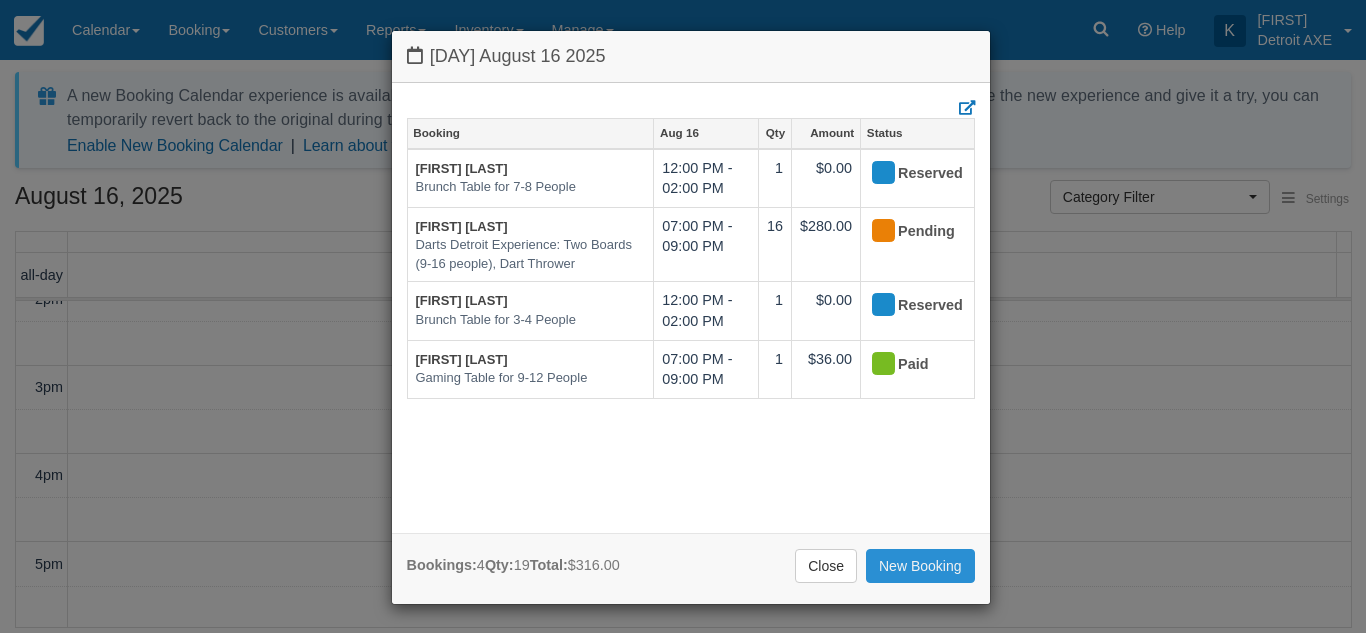 click on "New Booking" at bounding box center [920, 566] 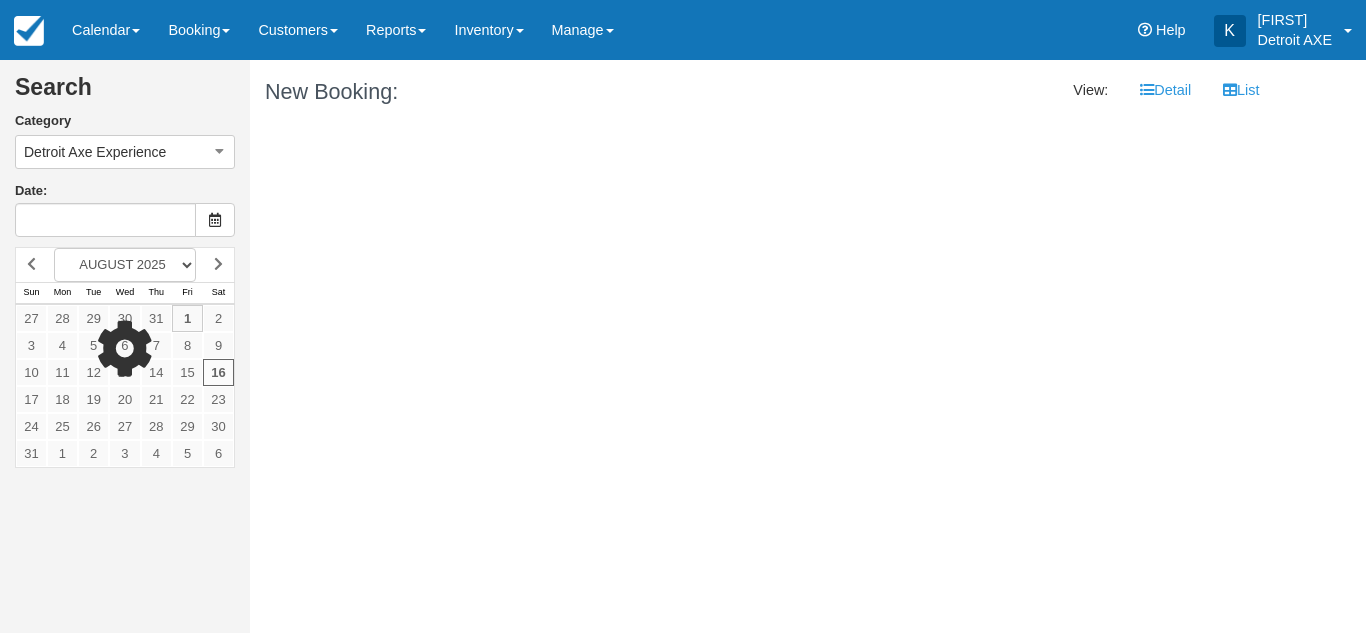 type on "08/16/25" 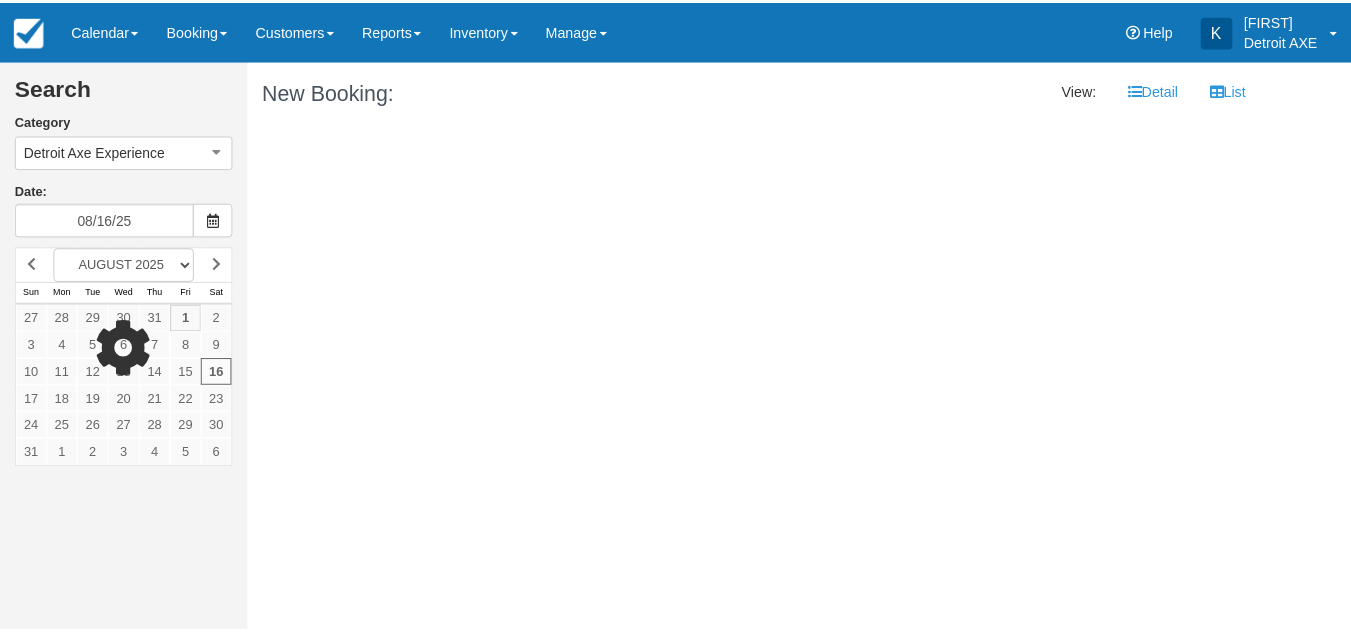 scroll, scrollTop: 0, scrollLeft: 0, axis: both 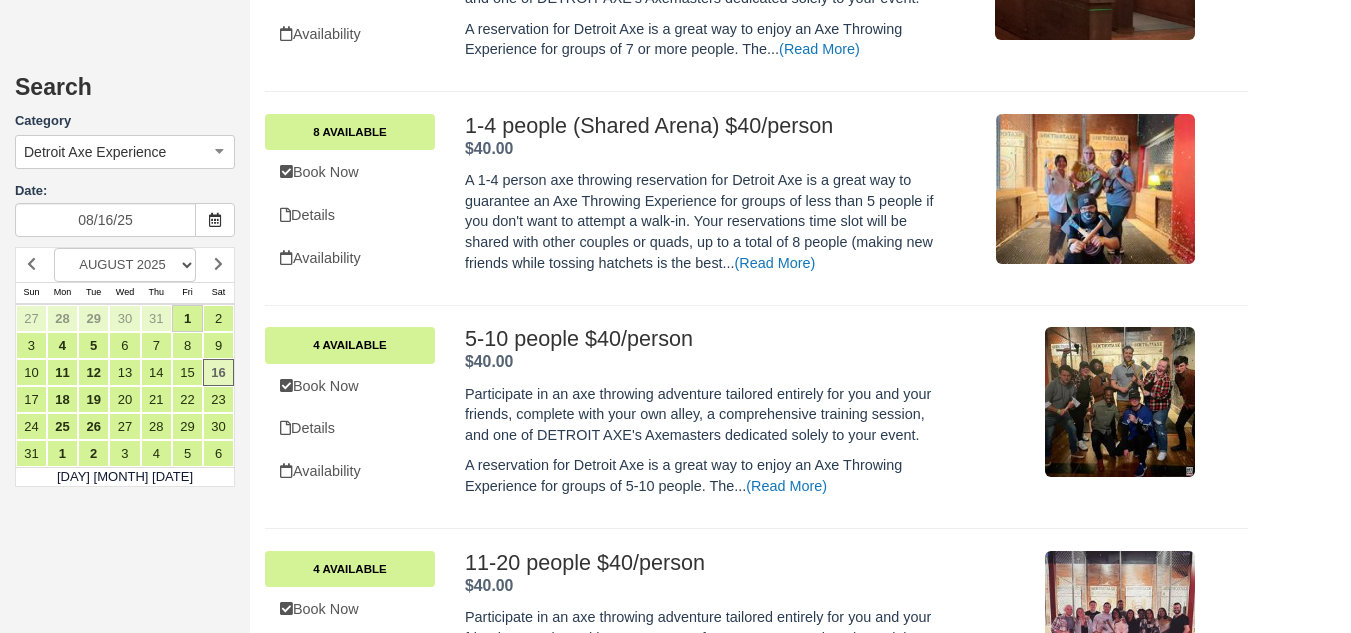 click on "1-4 people (Shared Arena) [PRICE]/person												 .
[PRICE]
.
1-4 people (Shared Arena) [PRICE]/person												 .
[PRICE]
.
(Read More)" at bounding box center (756, 198) 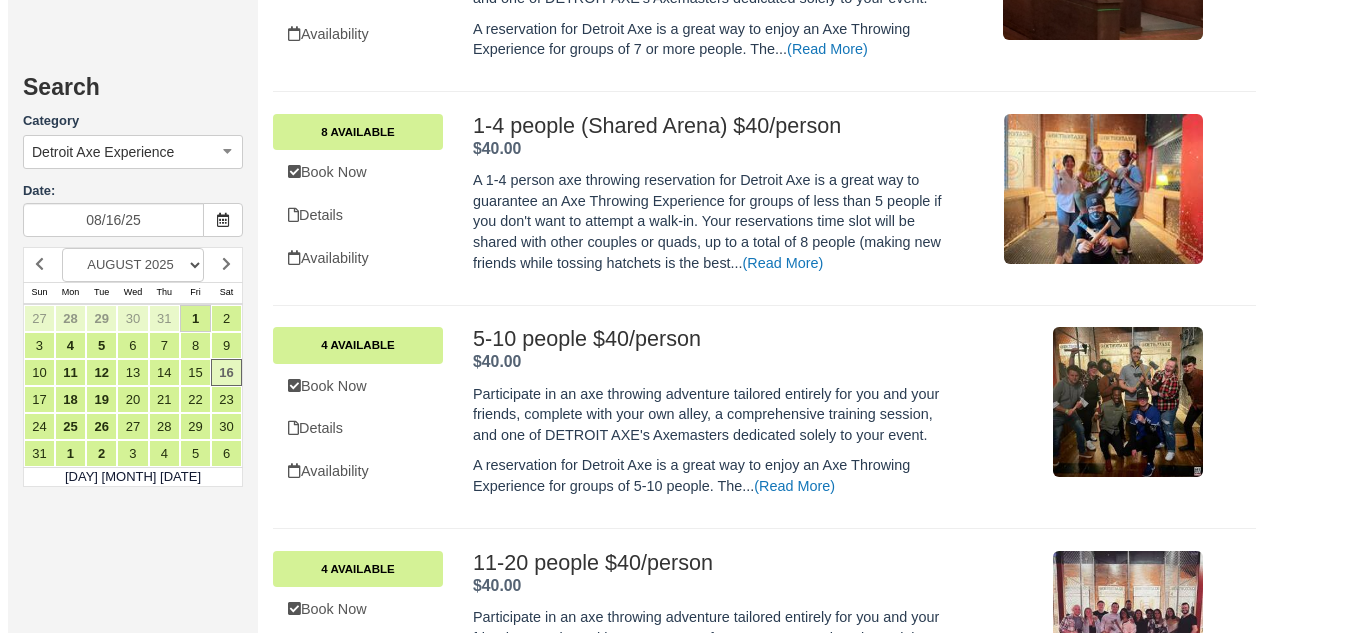 scroll, scrollTop: 920, scrollLeft: 0, axis: vertical 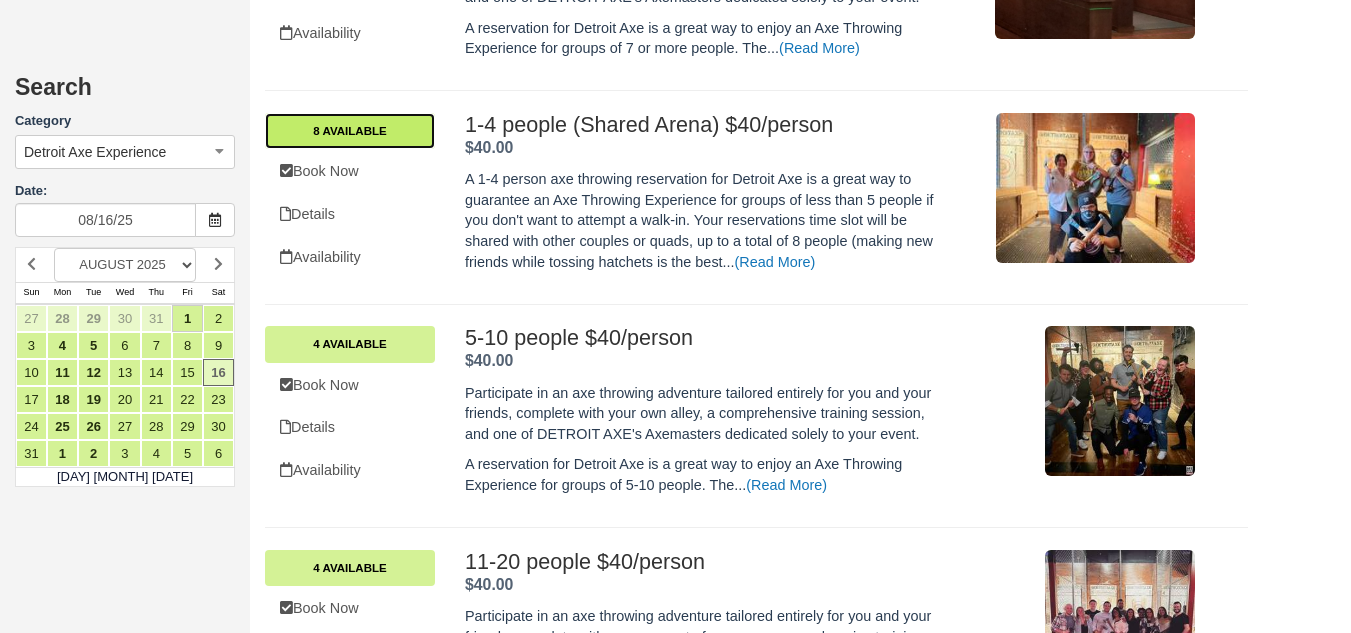 click on "8 Available" at bounding box center [350, 131] 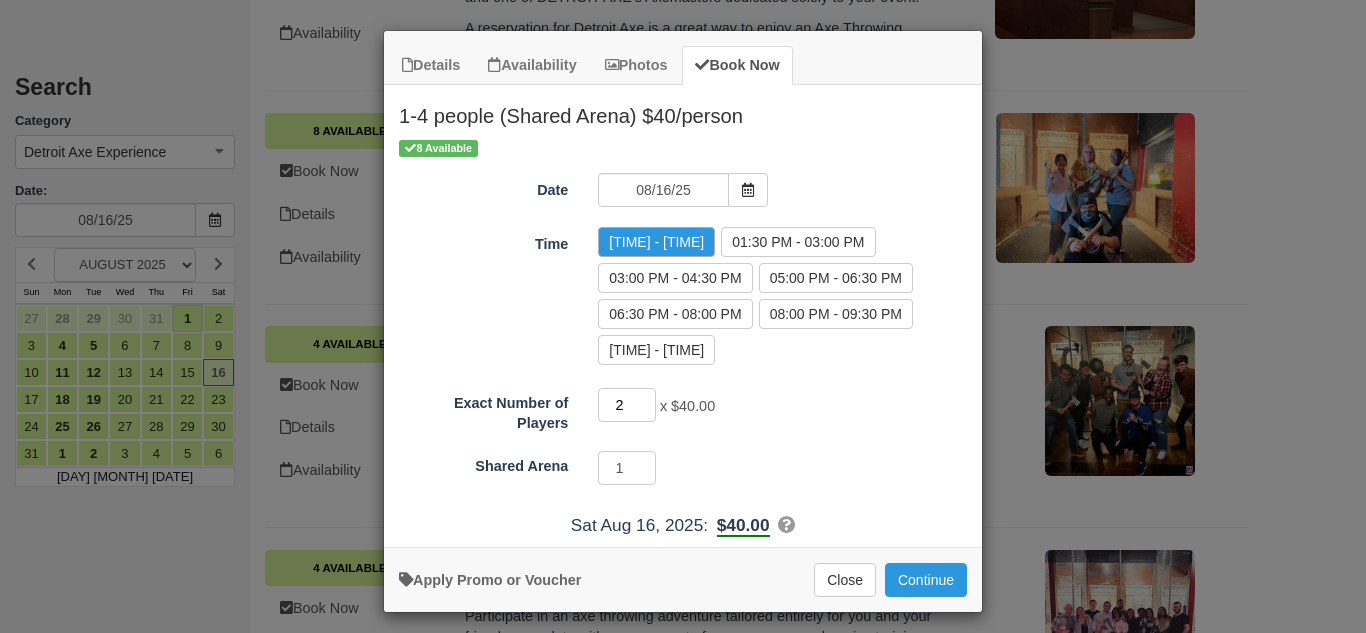 click on "2" at bounding box center [627, 405] 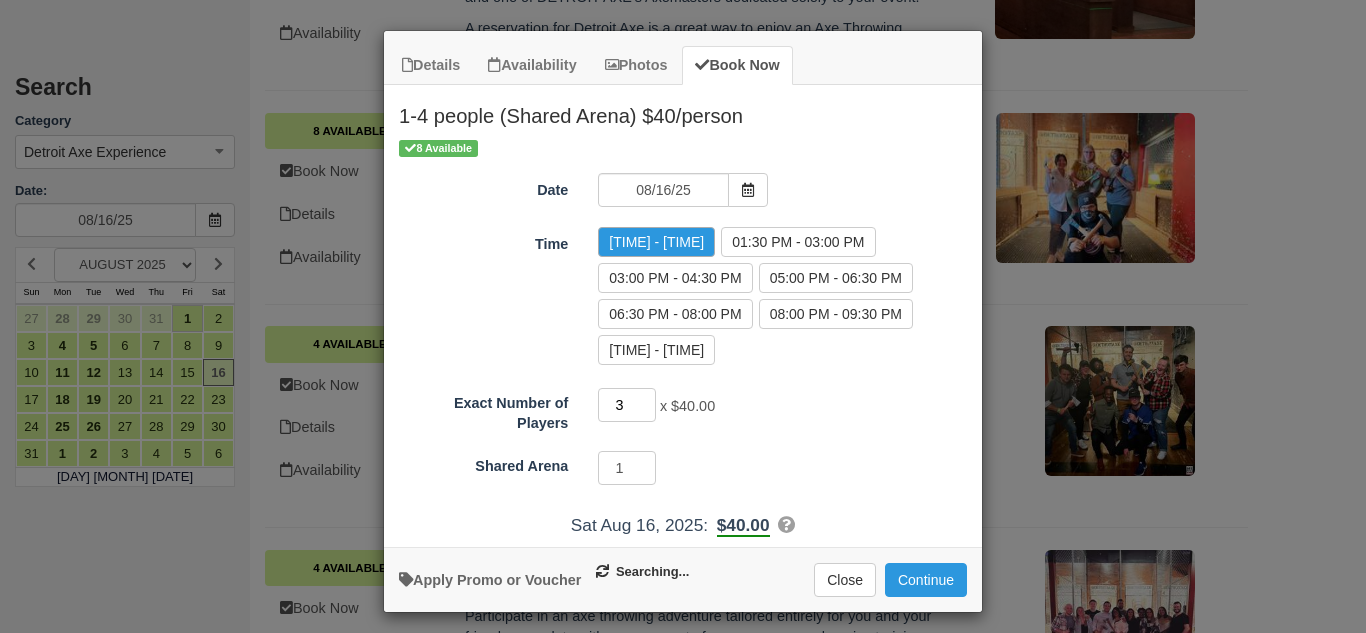 click on "3" at bounding box center (627, 405) 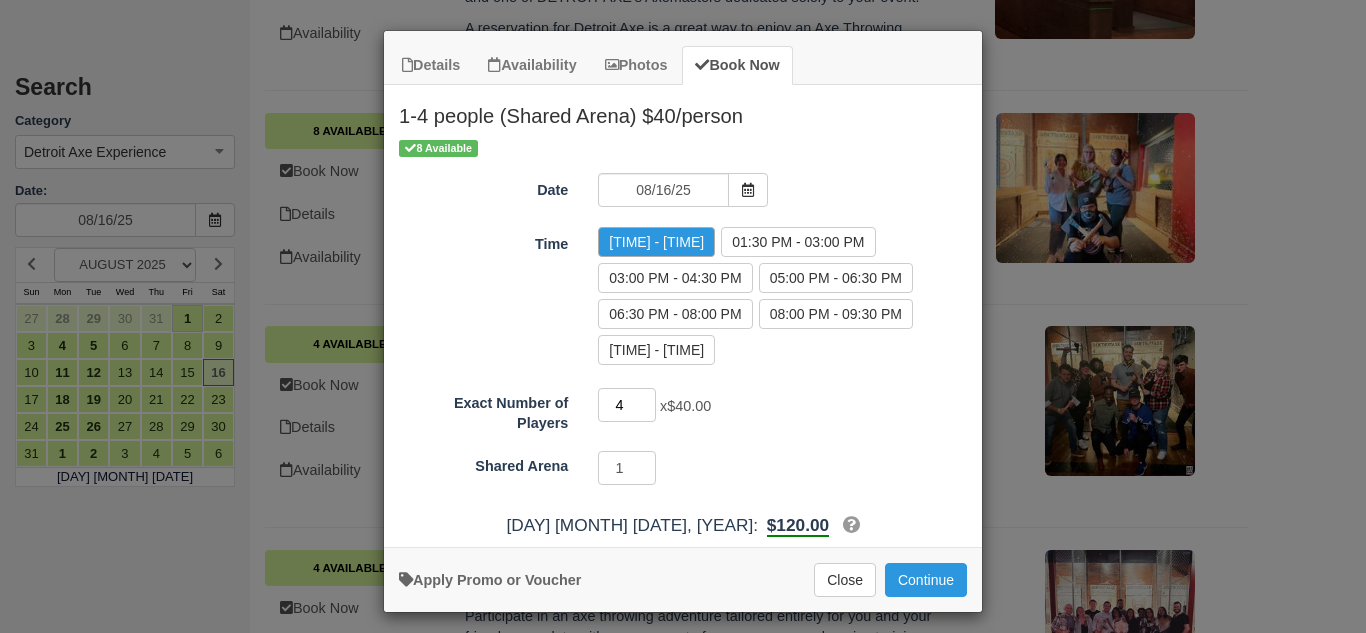 type on "4" 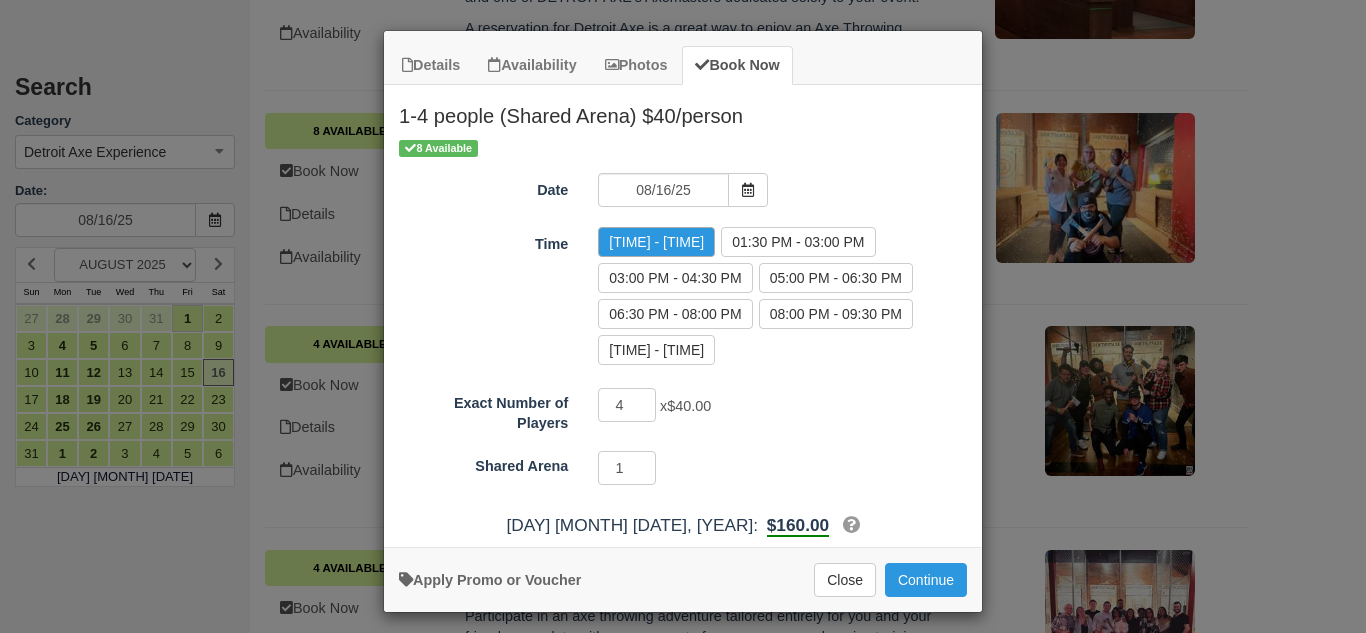 click on "4    x  $40.00 Required.Maximum of 4" at bounding box center (757, 407) 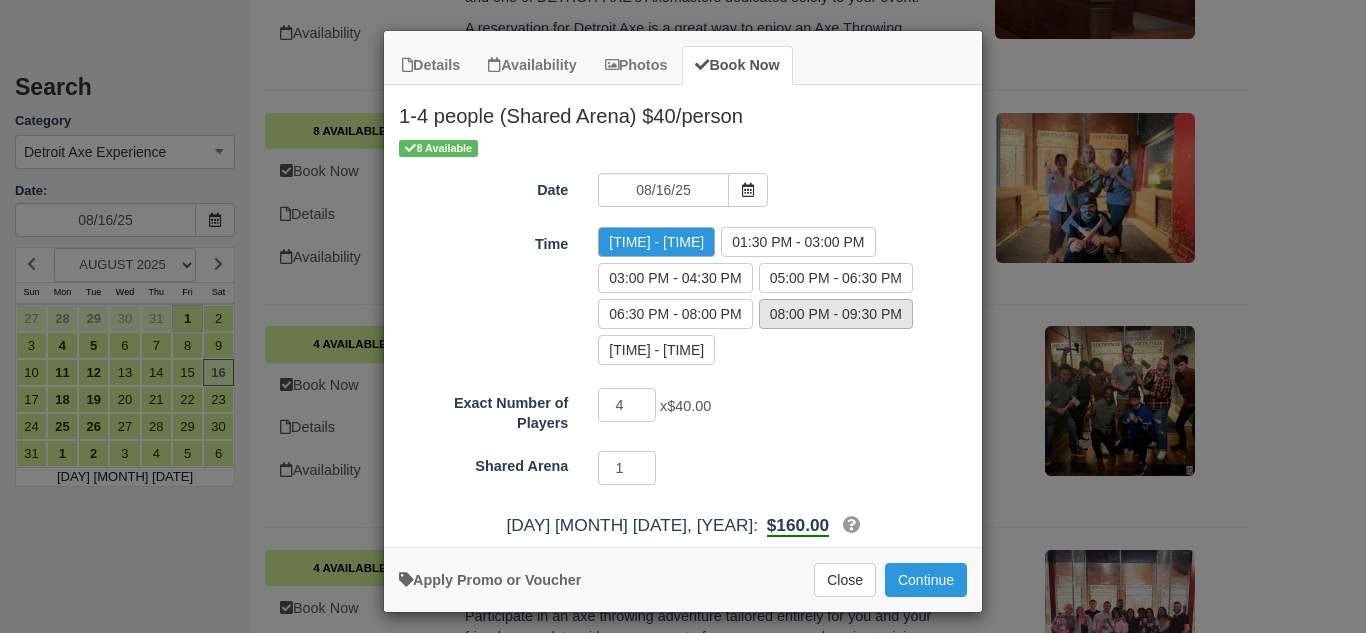 click on "08:00 PM - 09:30 PM" at bounding box center (836, 314) 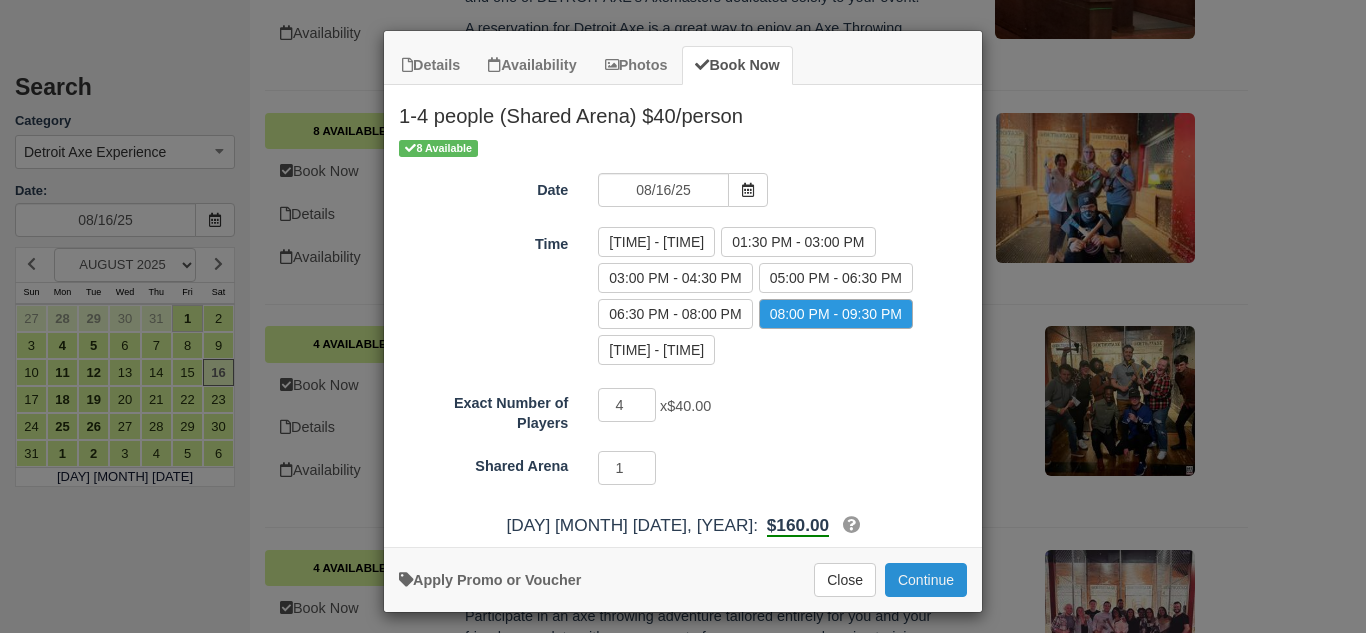 click on "Continue" at bounding box center (926, 580) 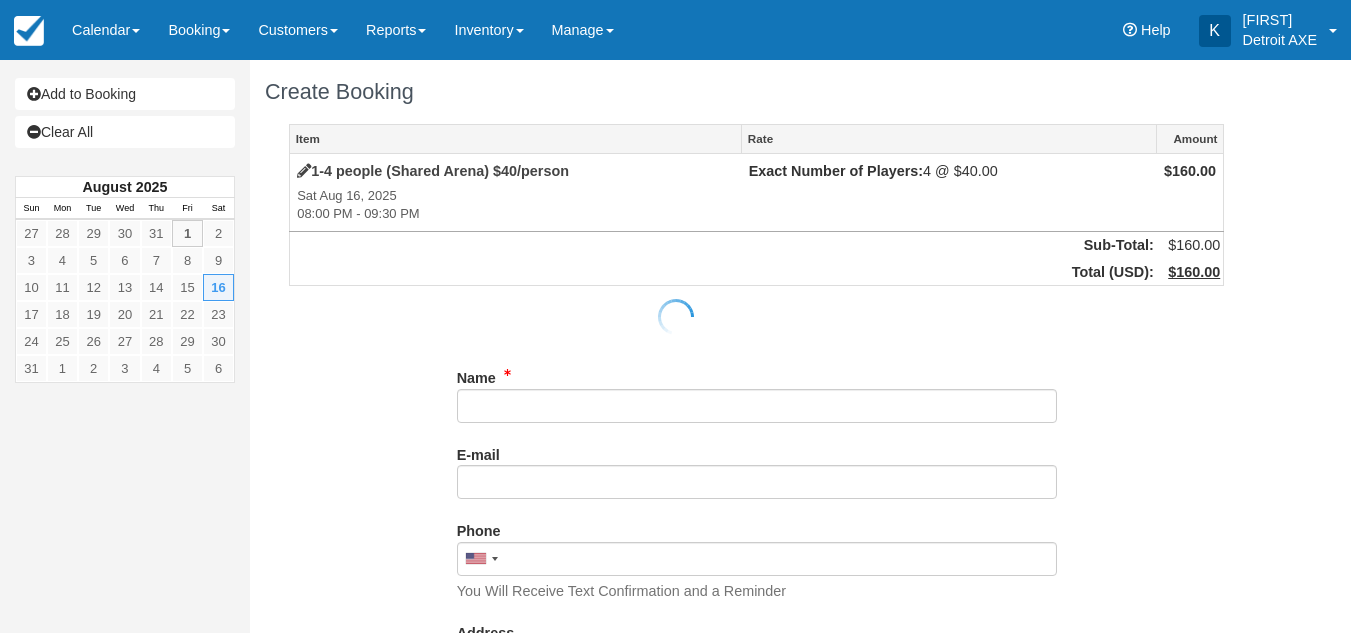 scroll, scrollTop: 0, scrollLeft: 0, axis: both 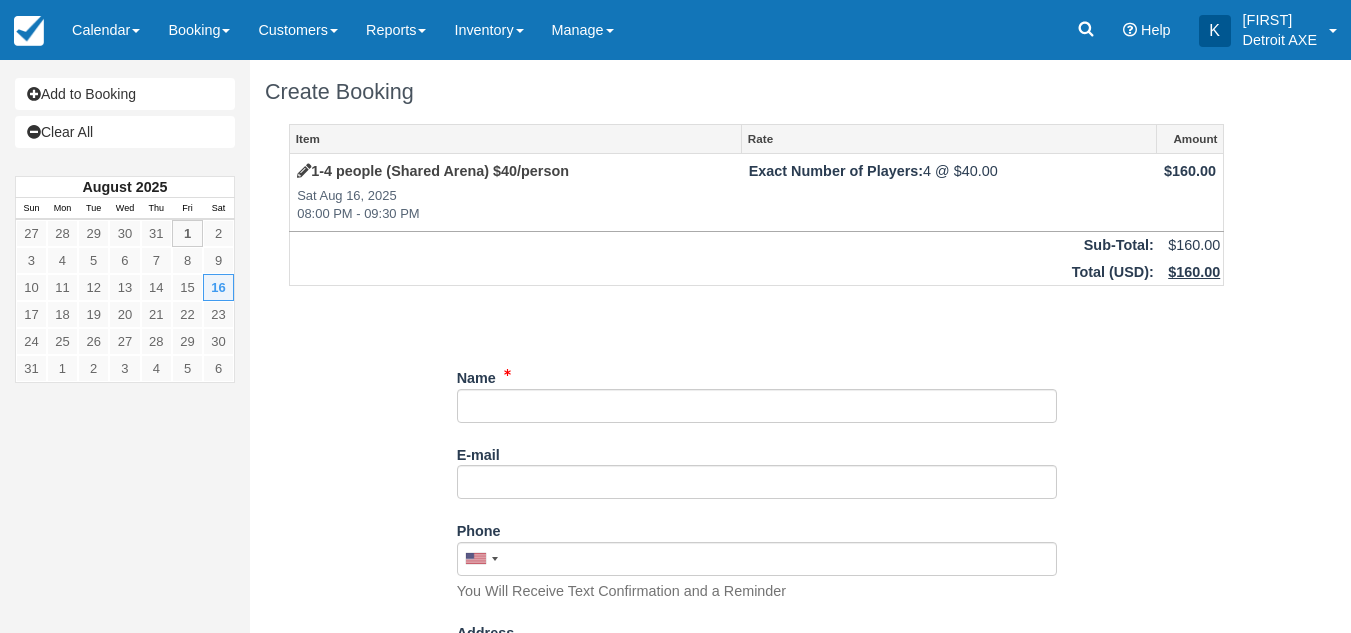 click on "Item
Rate
Amount
1-4 people (Shared Arena) $40/person
Sat Aug 16, 2025 08:00 PM - 09:30 PM
Exact Number of Players:  4 @ $40.00
$160.00
Sub-Total:
$160.00
Total ( USD ):
$160.00
Unsaved Changes
Name
E-mail
[EMAIL]
Did you mean  ?
Phone
United States +1 Canada +1 United Kingdom +44 Afghanistan (‫افغانستان‬‎) +93 Albania (Shqipëri) +355 Algeria (‫الجزائر‬‎) +213 American Samoa +1684 Andorra +376 Angola +244 Anguilla +1264 +1268 Argentina" at bounding box center [756, 834] 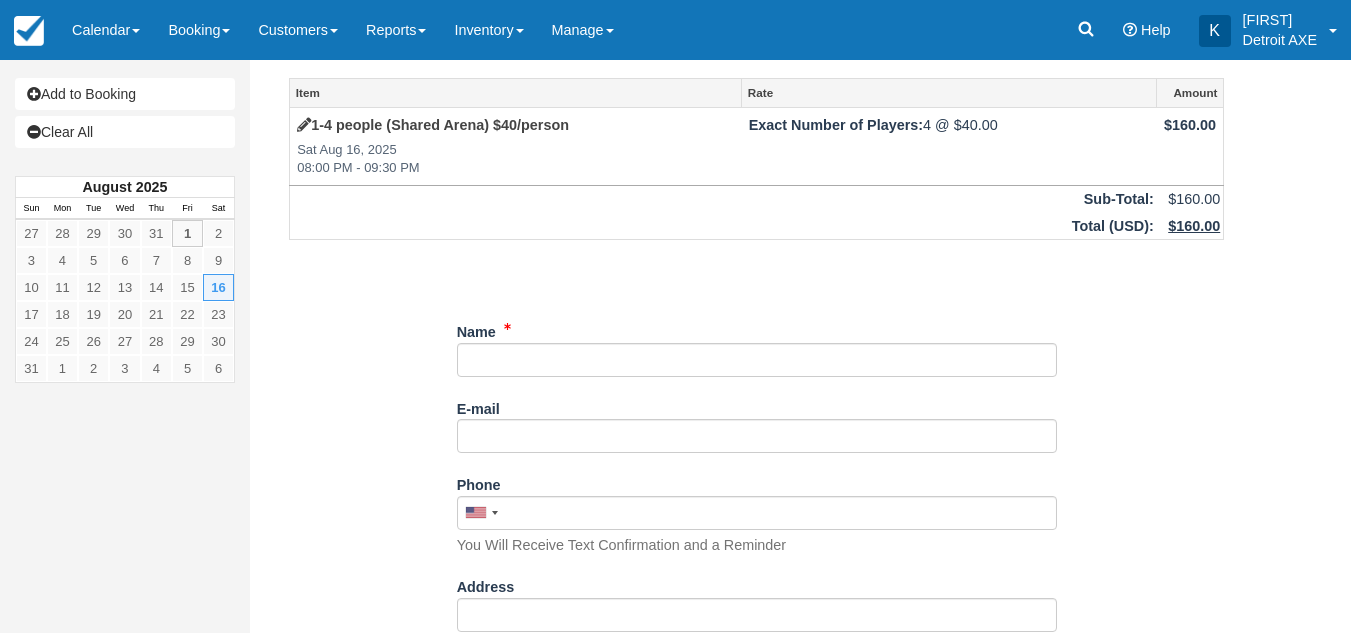 scroll, scrollTop: 115, scrollLeft: 0, axis: vertical 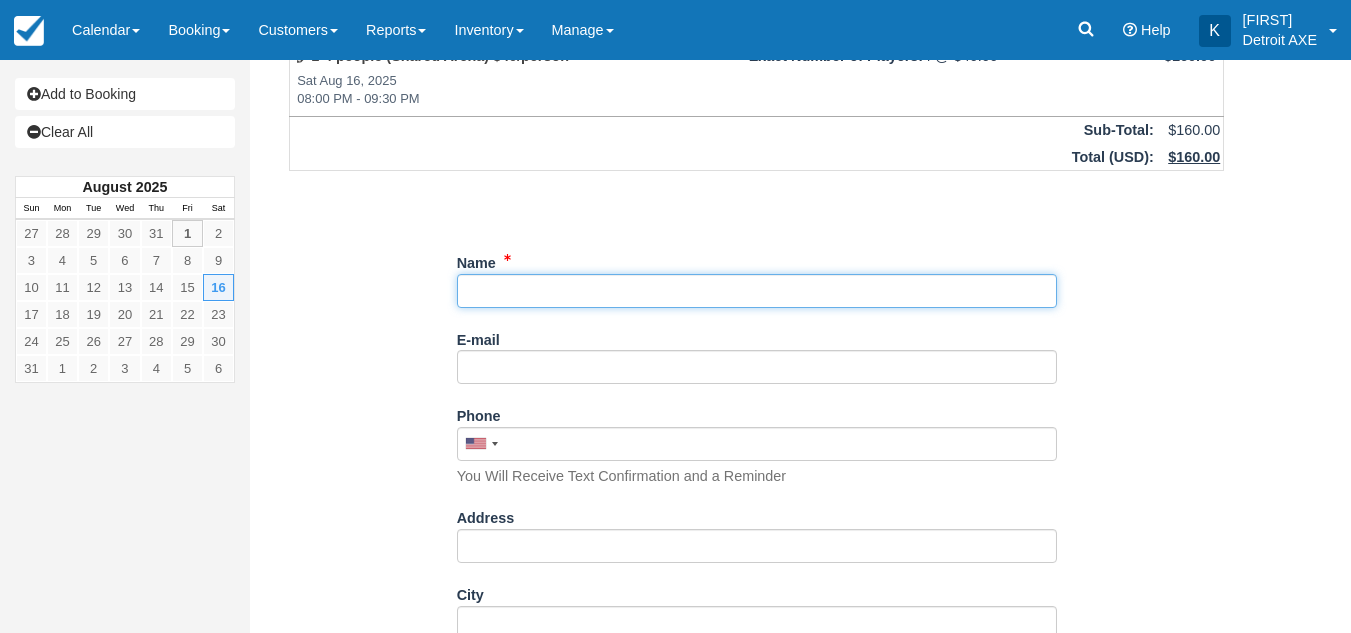 click on "Name" at bounding box center (757, 291) 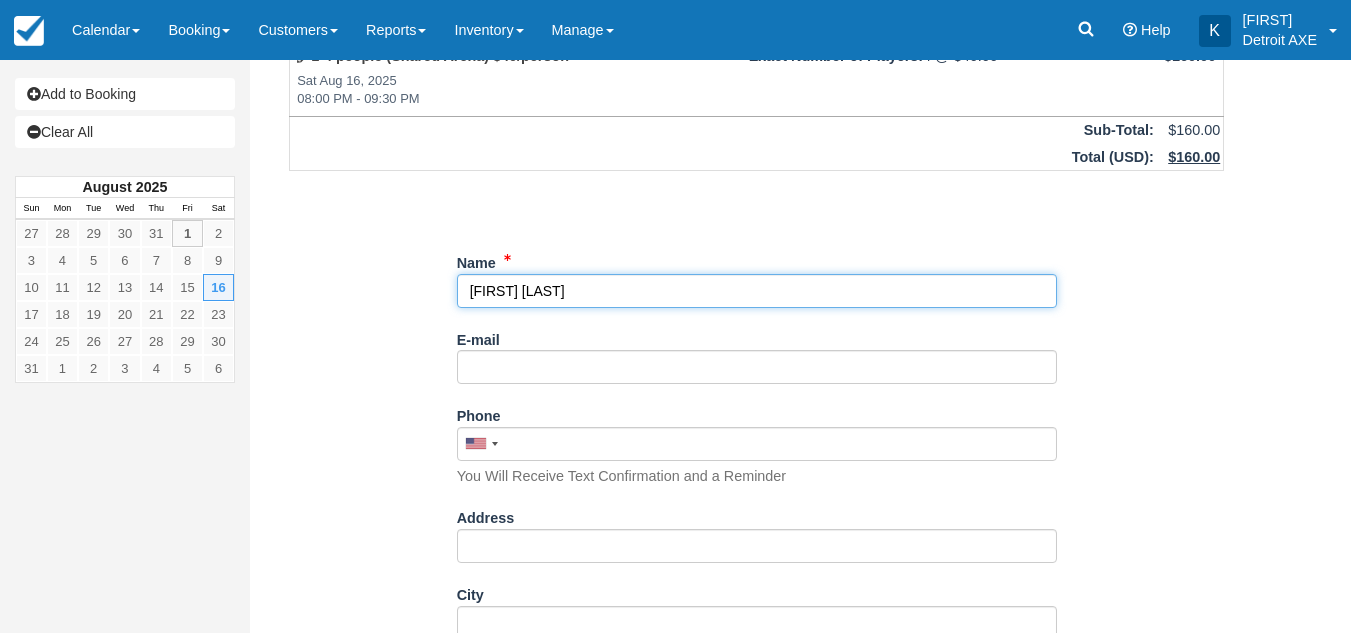 type on "Robin Taylor" 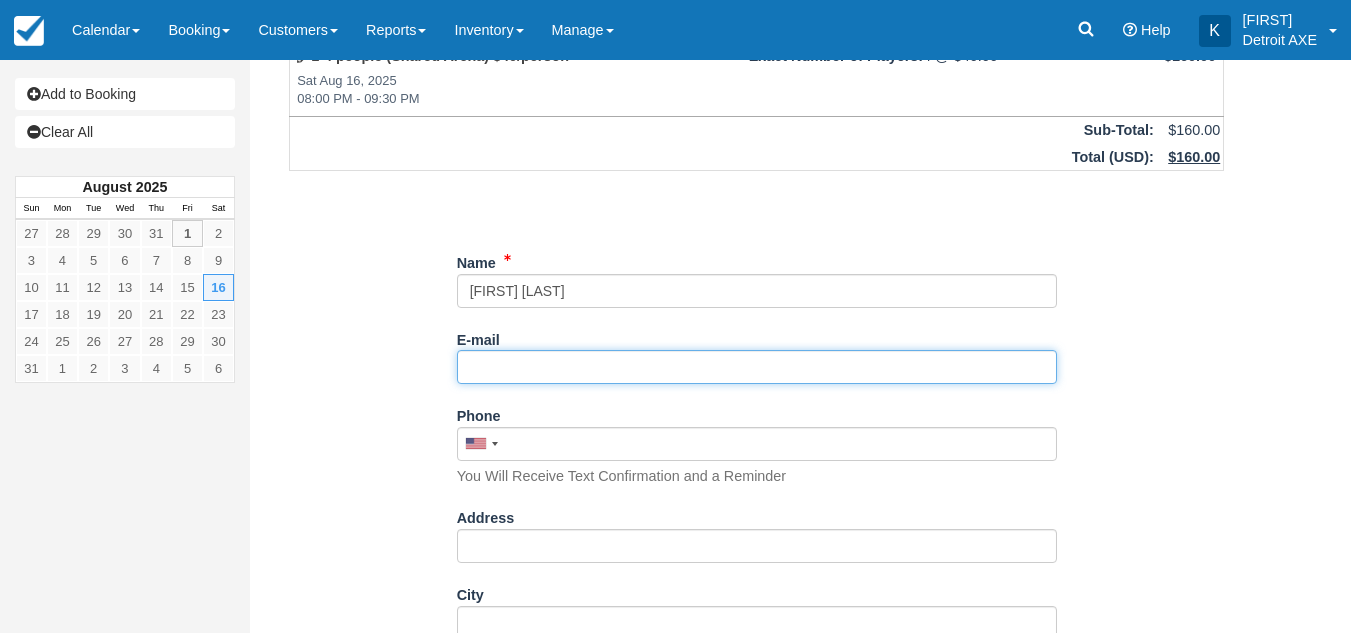 click on "E-mail" at bounding box center [757, 367] 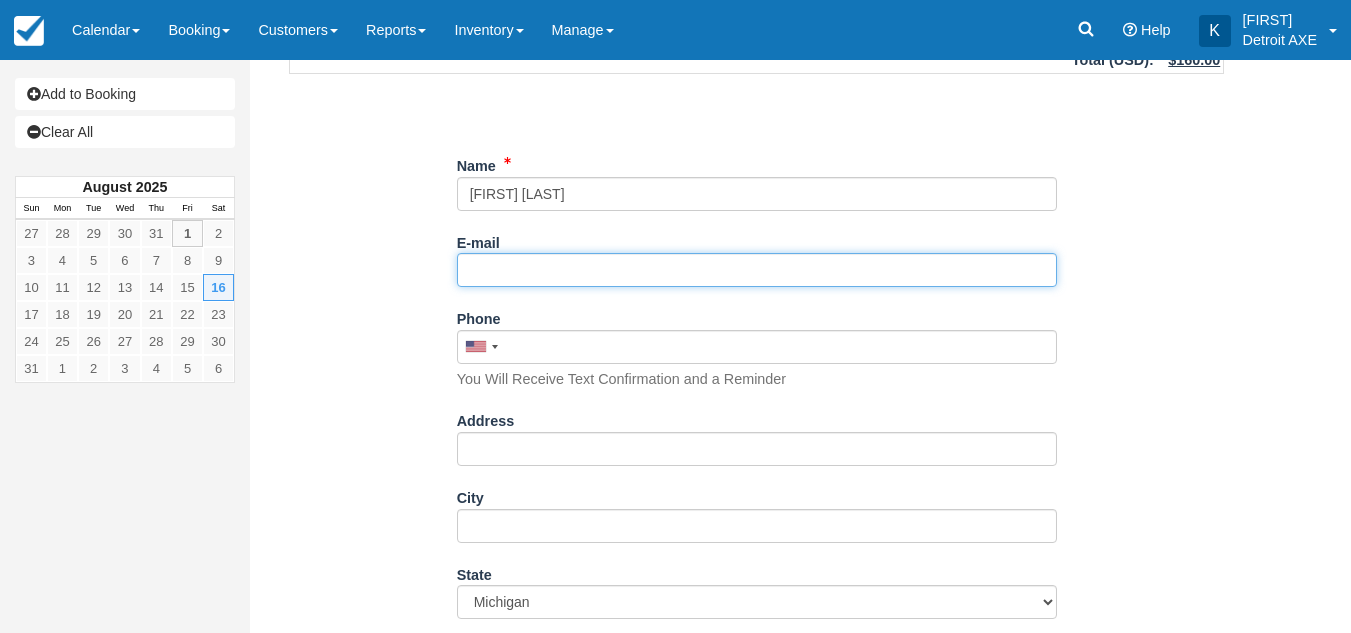 click on "E-mail" at bounding box center [757, 270] 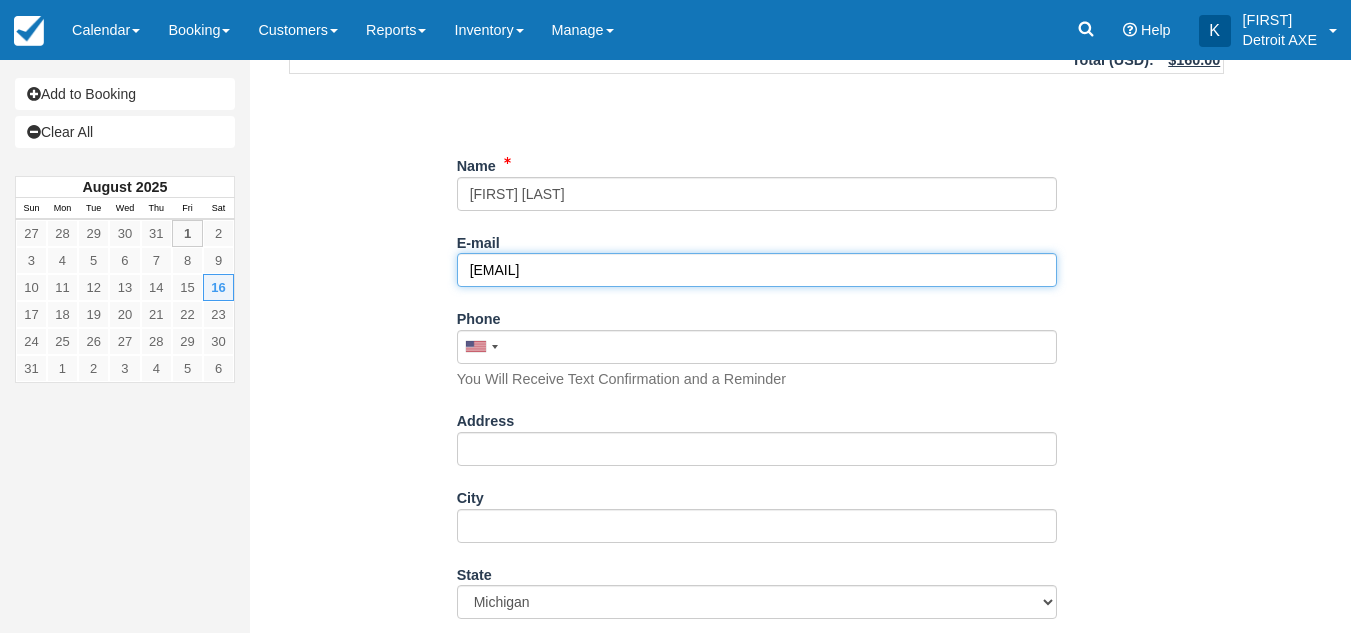 type on "taylor21269@gmail.com" 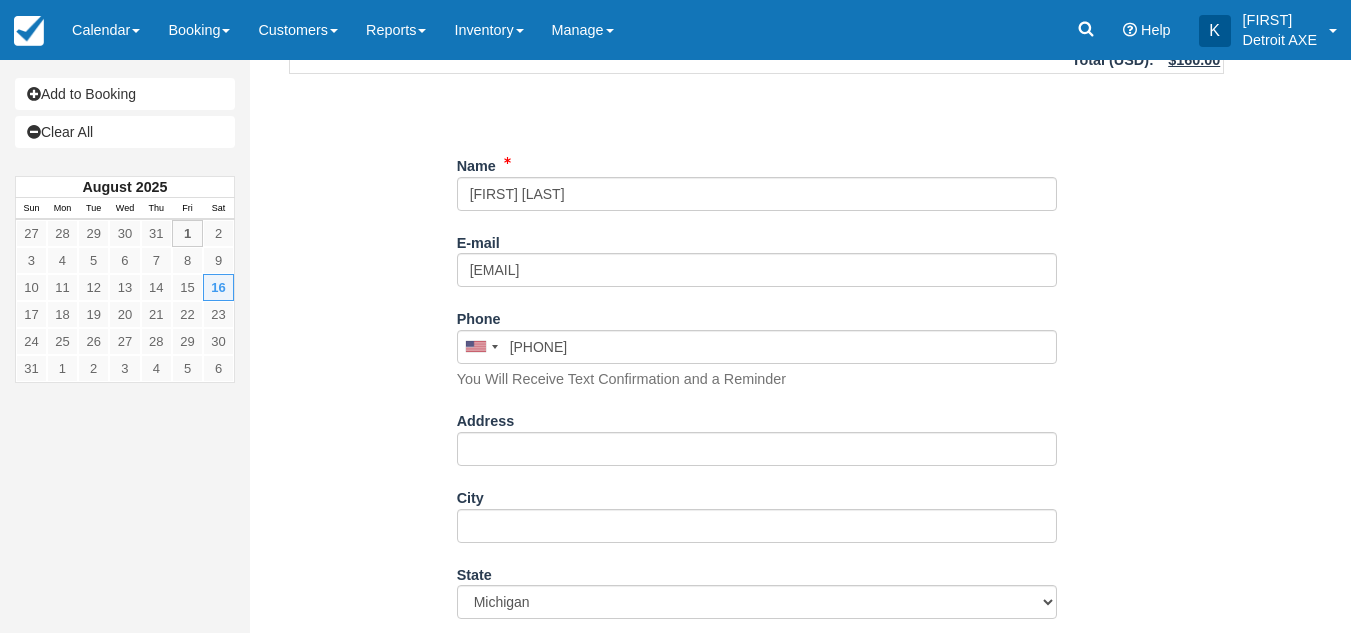 type on "(313) 570-4140" 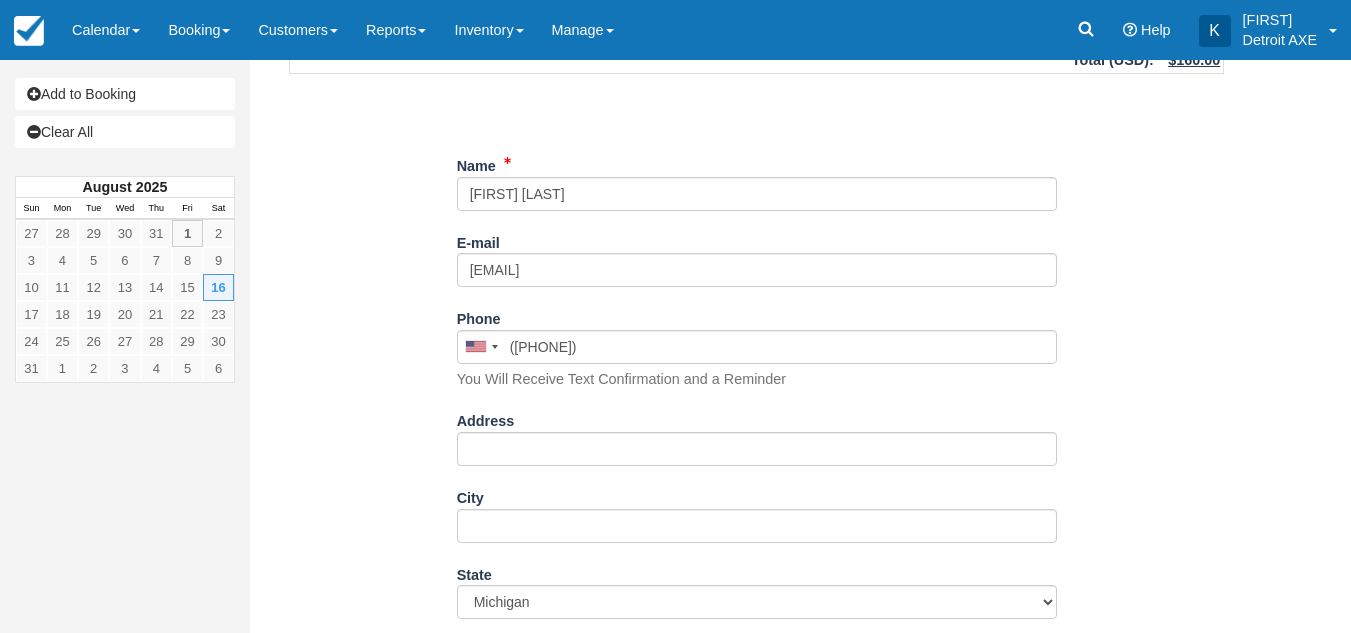 click on "Item
Rate
Amount
1-4 people (Shared Arena) $40/person
Sat Aug 16, 2025 08:00 PM - 09:30 PM
Exact Number of Players:  4 @ $40.00
$160.00
Sub-Total:
$160.00
Total ( USD ):
$160.00
Unsaved Changes
Name
E-mail
taylor21269@gmail.com
Did you mean  ?
Phone
United States +1 Canada +1 United Kingdom +44 Afghanistan (‫افغانستان‬‎) +93 Albania (Shqipëri) +355 Algeria (‫الجزائر‬‎) +213 American Samoa +1684 Andorra +376 Angola +244 Anguilla +1264 +1268 Argentina" at bounding box center [756, 622] 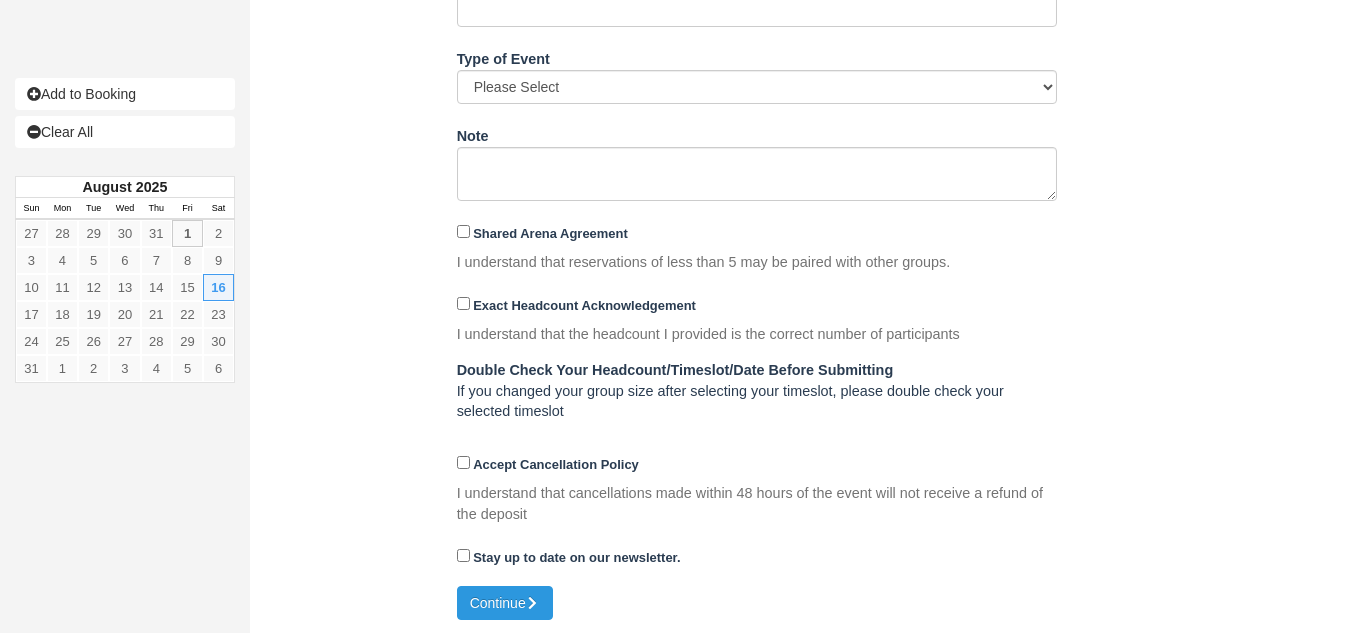 scroll, scrollTop: 958, scrollLeft: 0, axis: vertical 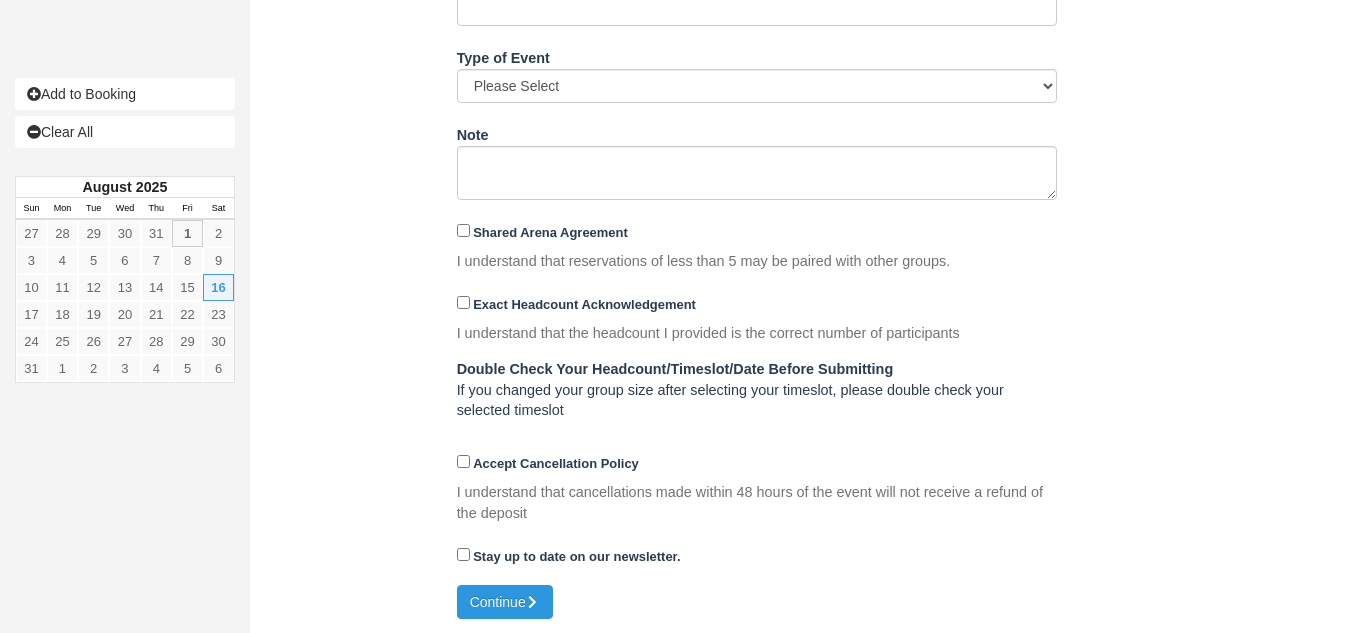 click on "Shared Arena Agreement" at bounding box center (757, 233) 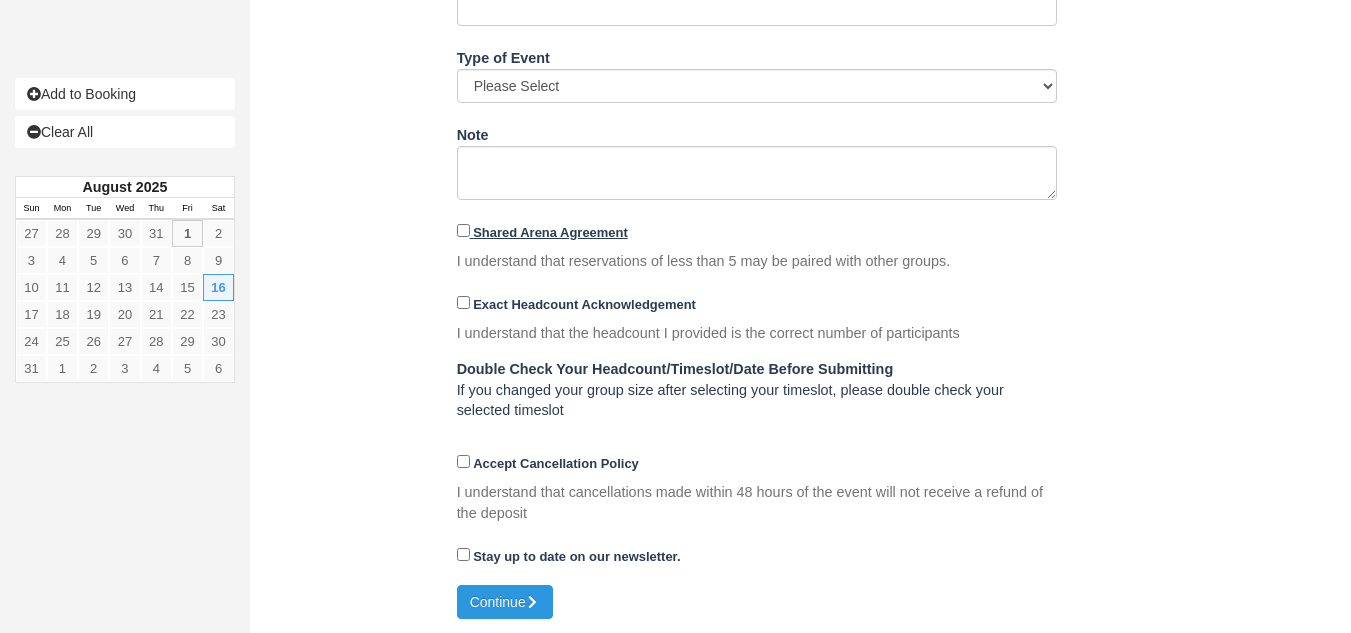 click on "Shared Arena Agreement" at bounding box center [550, 232] 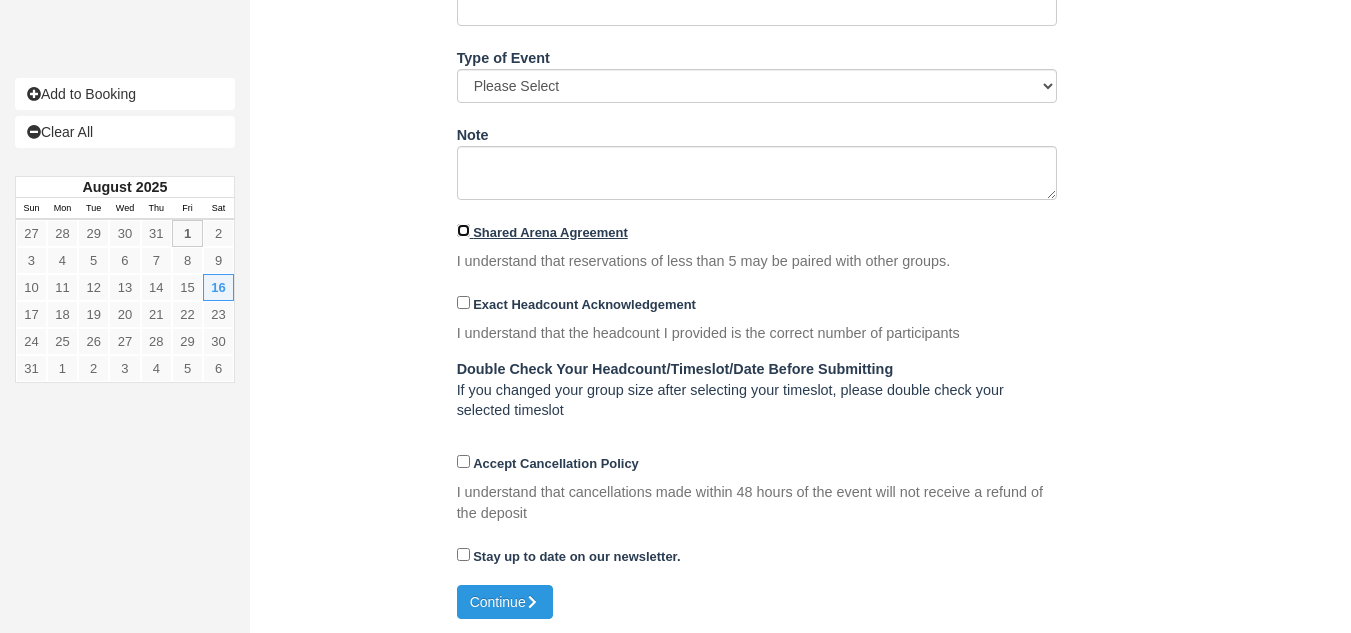 click on "Shared Arena Agreement" at bounding box center [463, 230] 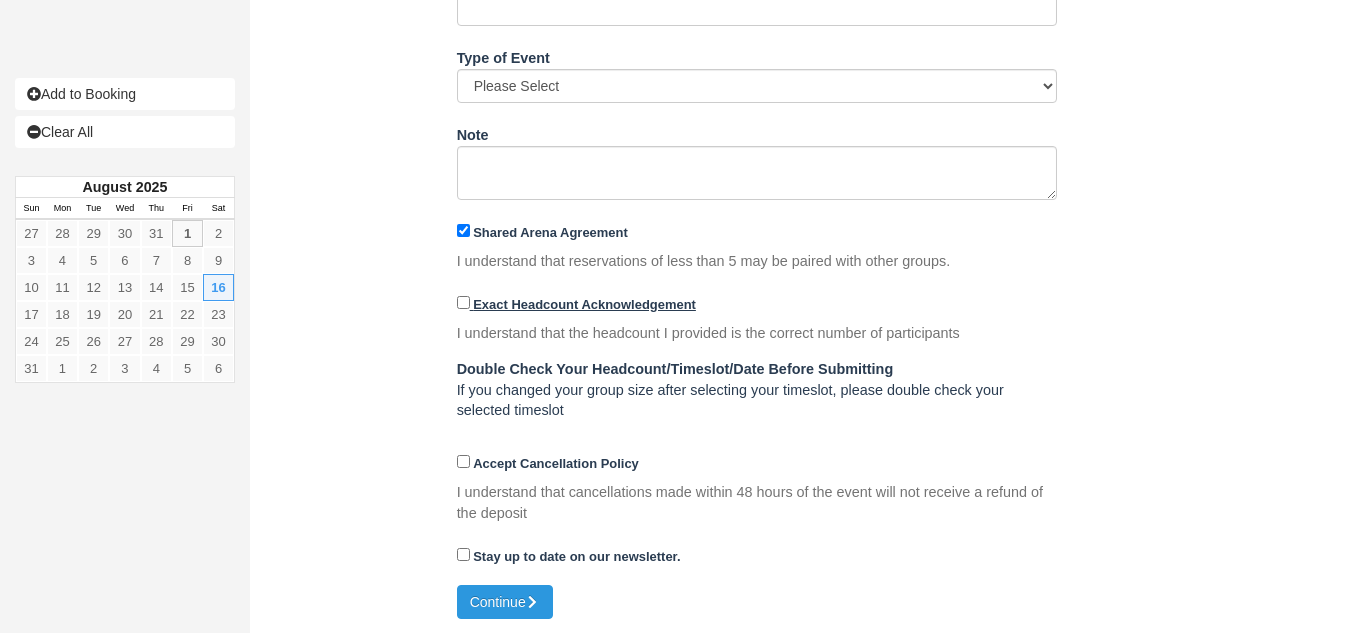 click on "Exact Headcount Acknowledgement" at bounding box center (584, 304) 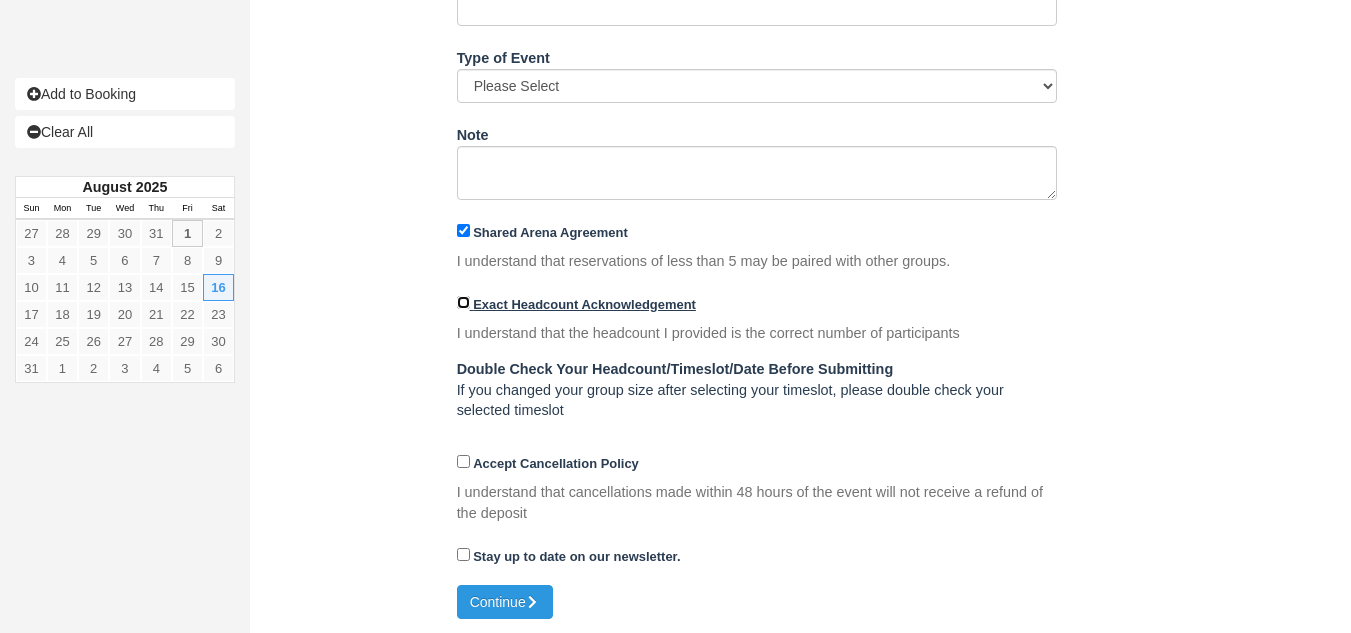 click on "Exact Headcount Acknowledgement" at bounding box center [463, 302] 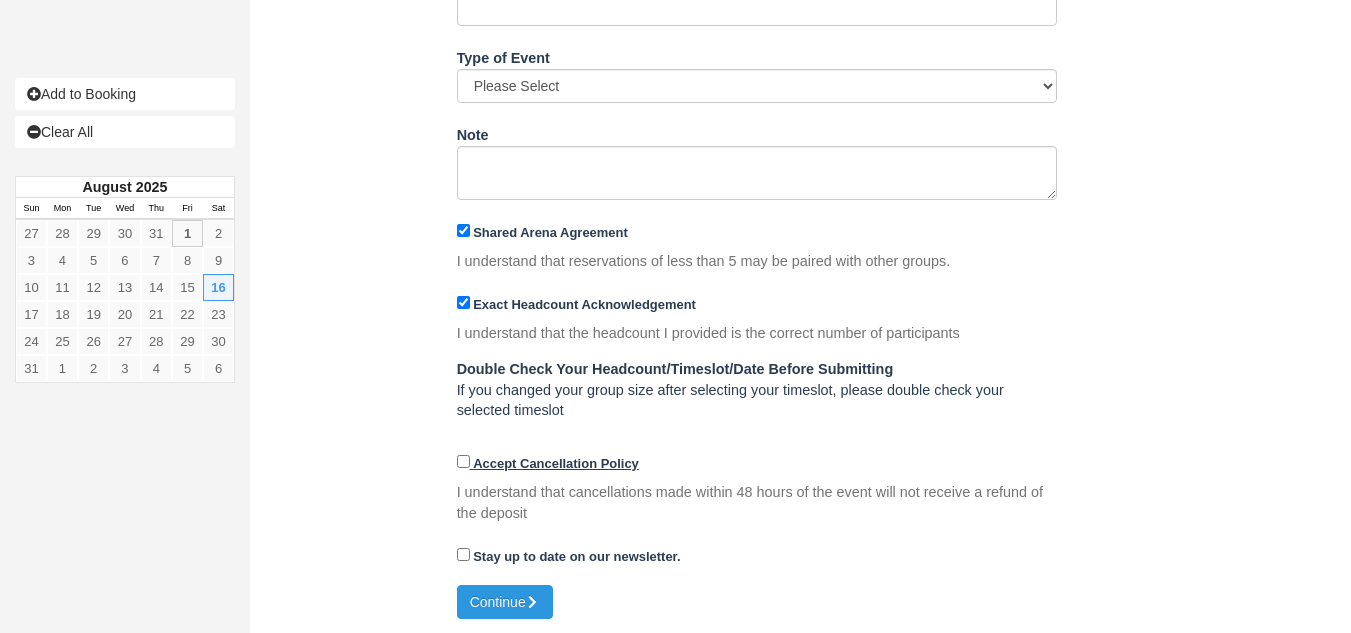 click on "Accept Cancellation Policy" at bounding box center (556, 463) 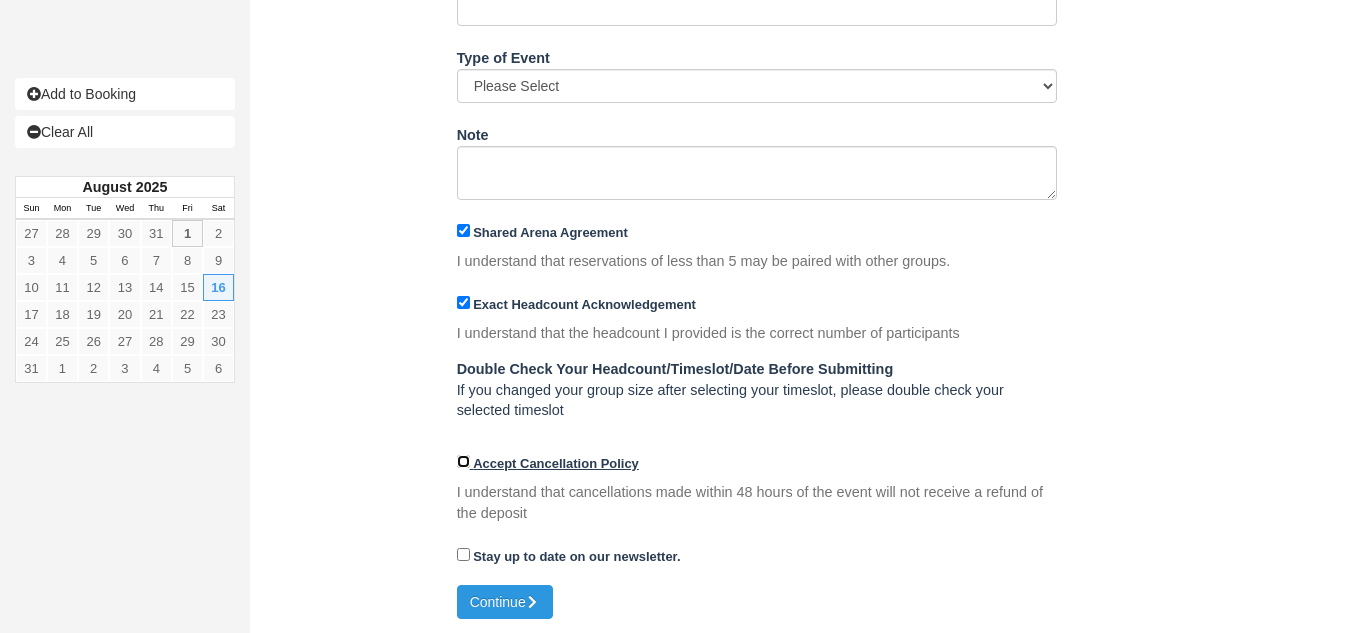 click on "Accept Cancellation Policy" at bounding box center [463, 461] 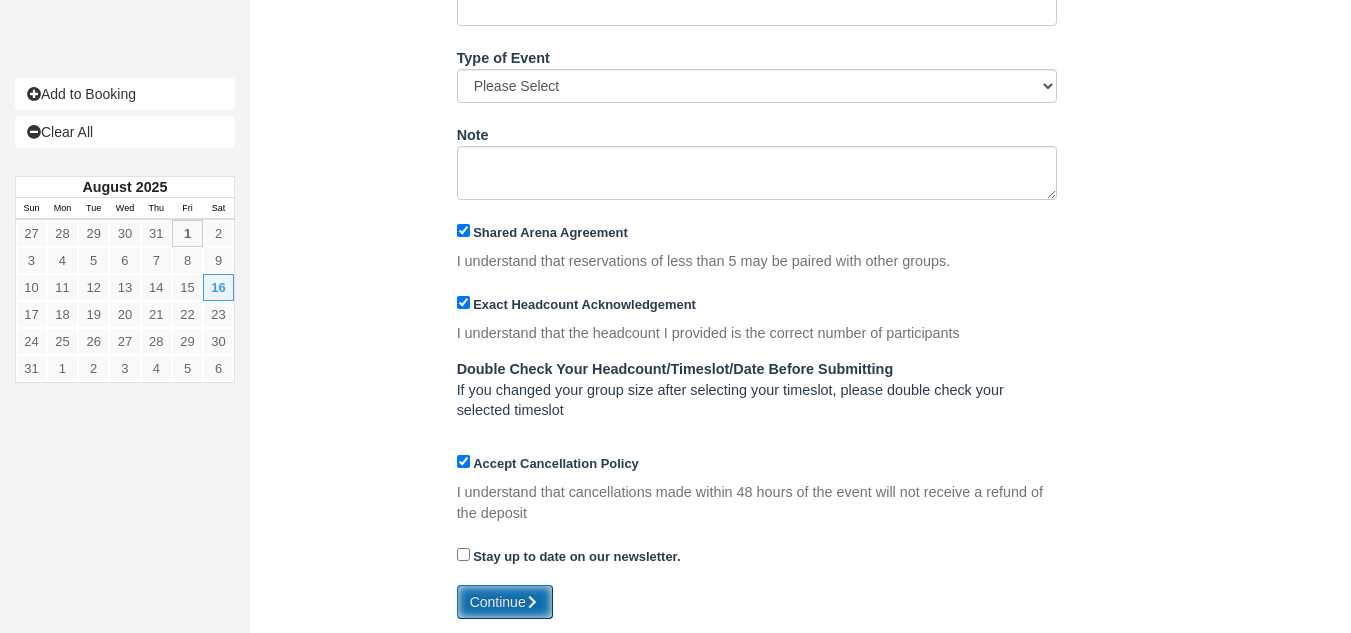 click on "Continue" at bounding box center (505, 602) 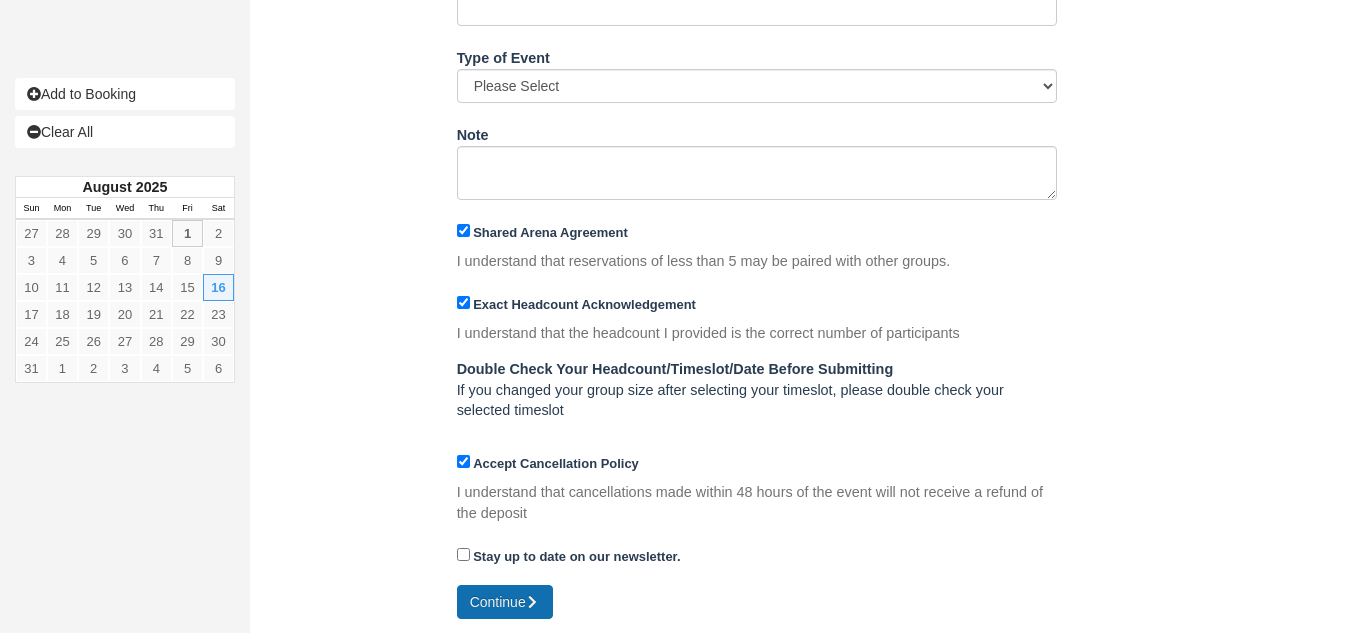 type on "+13135704140" 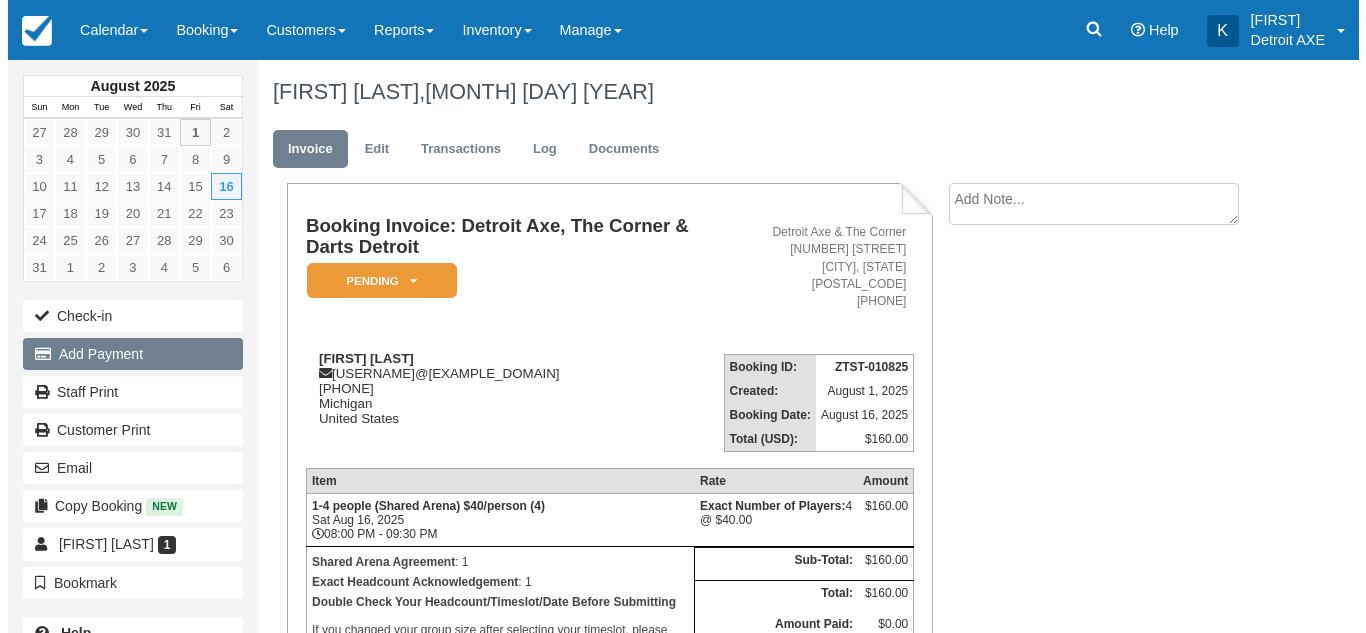 scroll, scrollTop: 0, scrollLeft: 0, axis: both 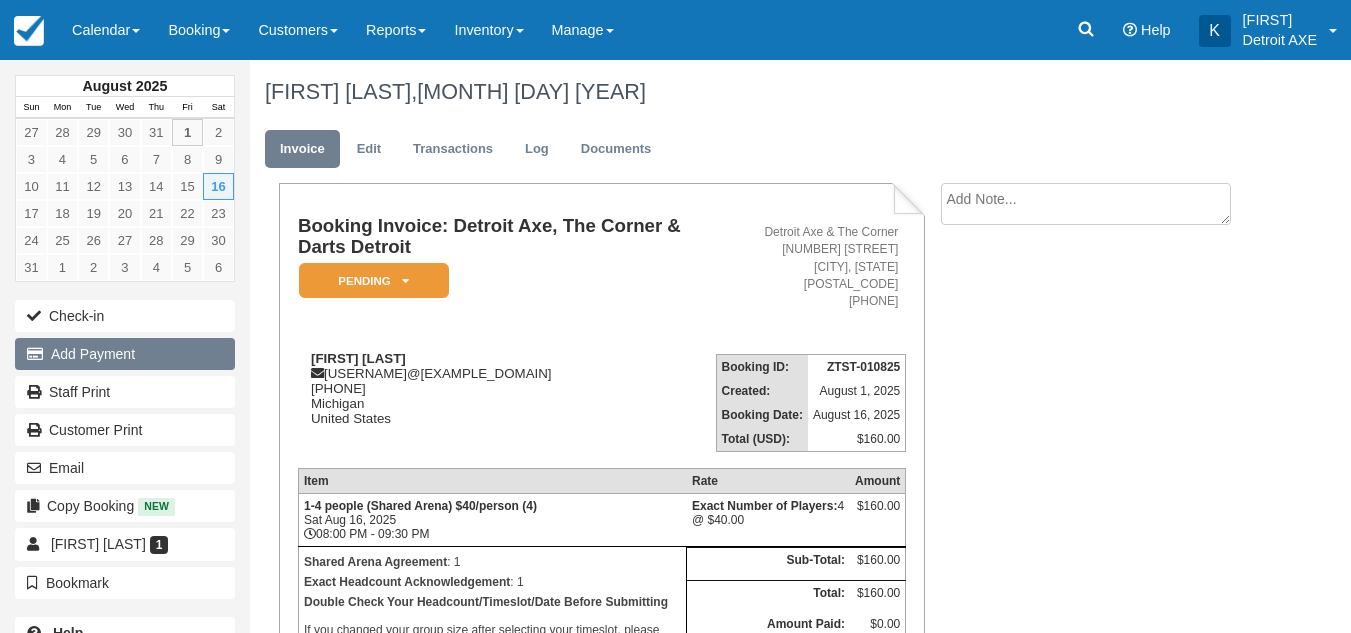 click on "Add Payment" at bounding box center [125, 354] 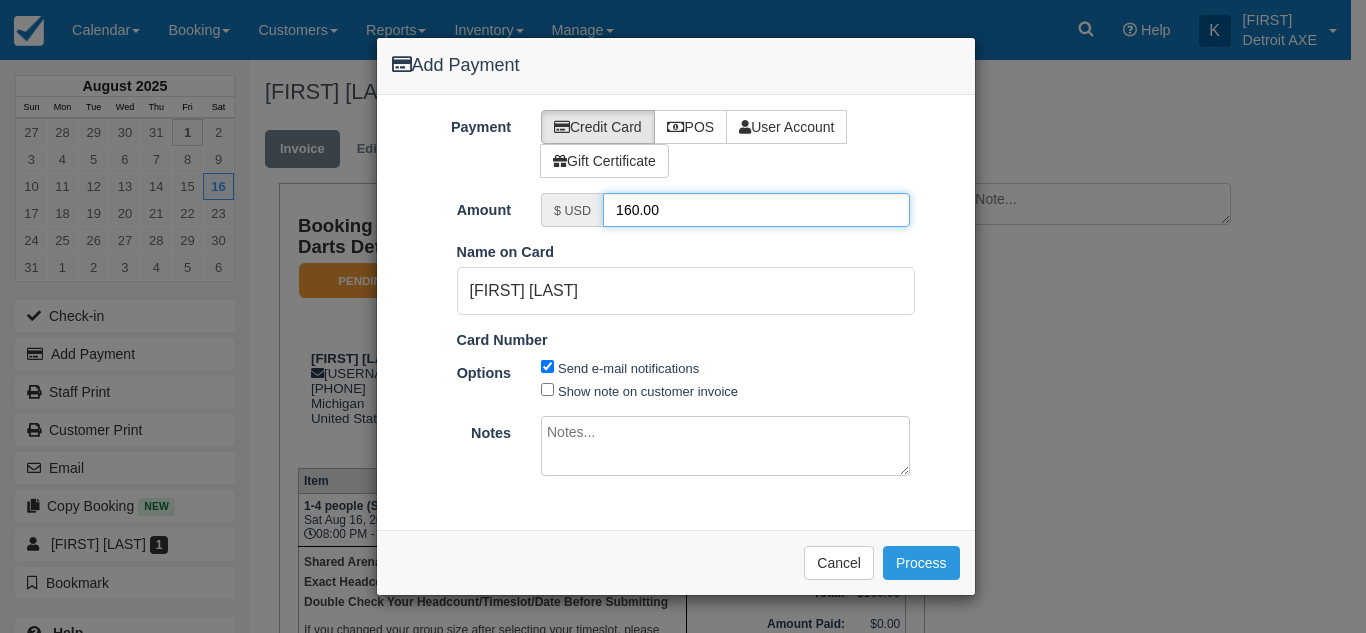 click on "160.00" at bounding box center [756, 210] 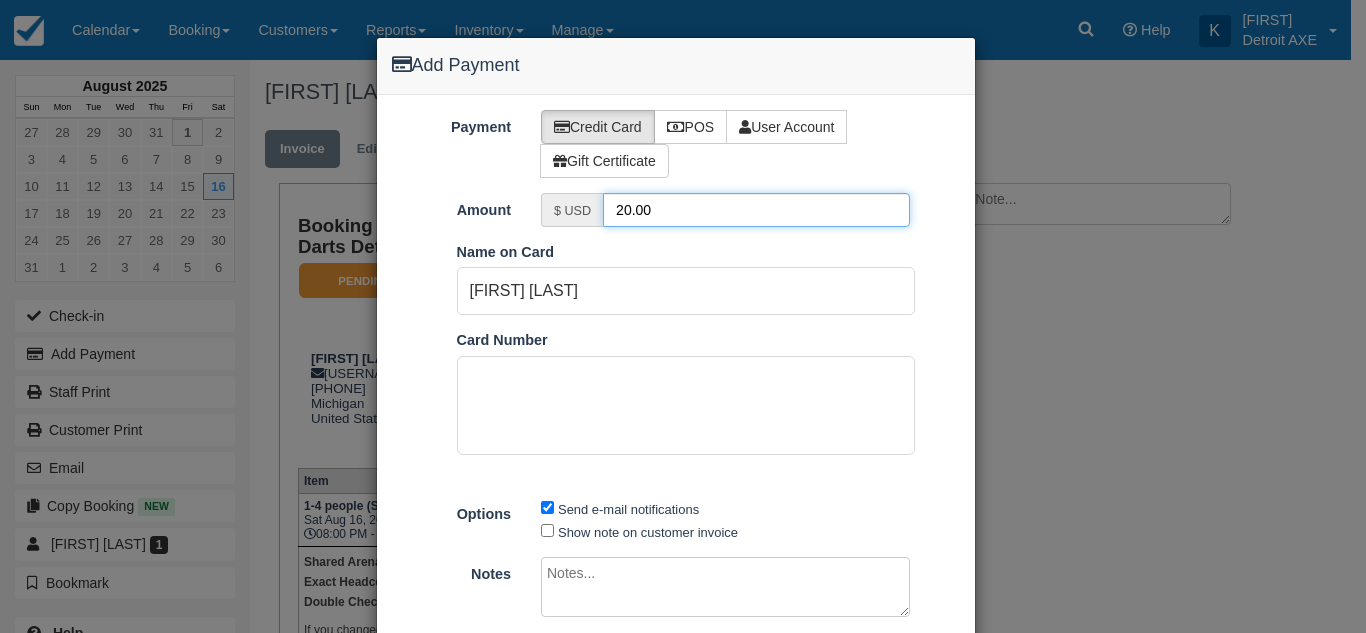 type on "20.00" 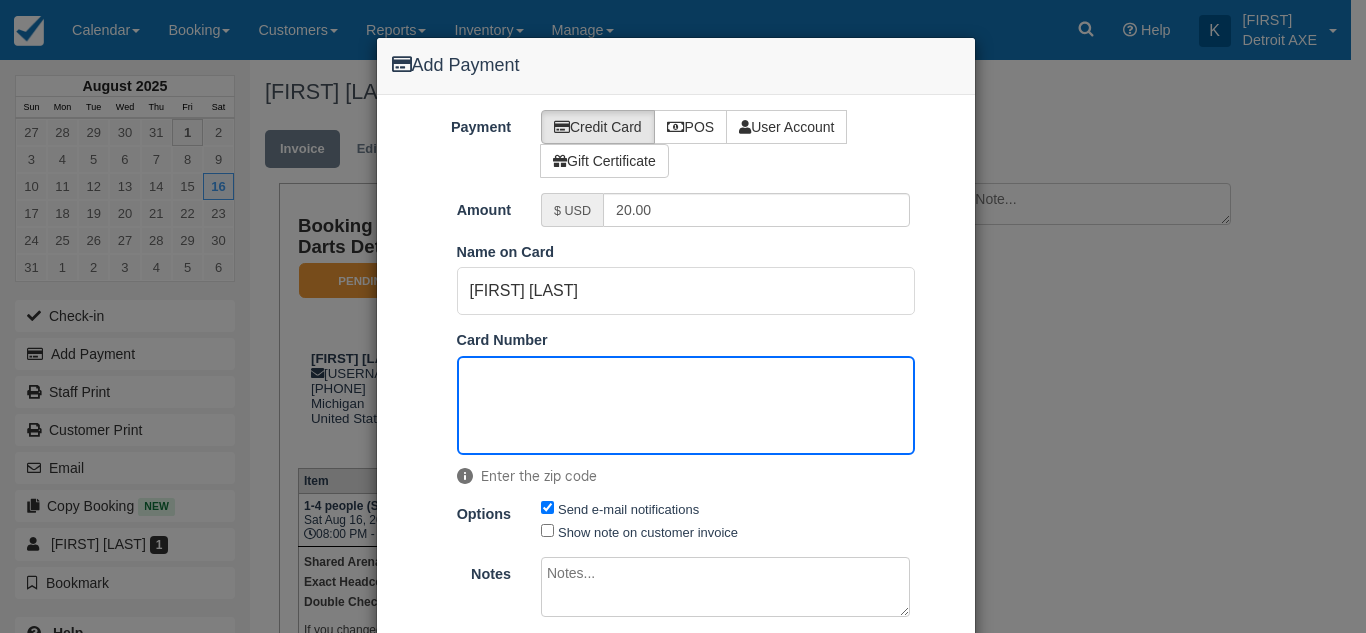 scroll, scrollTop: 134, scrollLeft: 0, axis: vertical 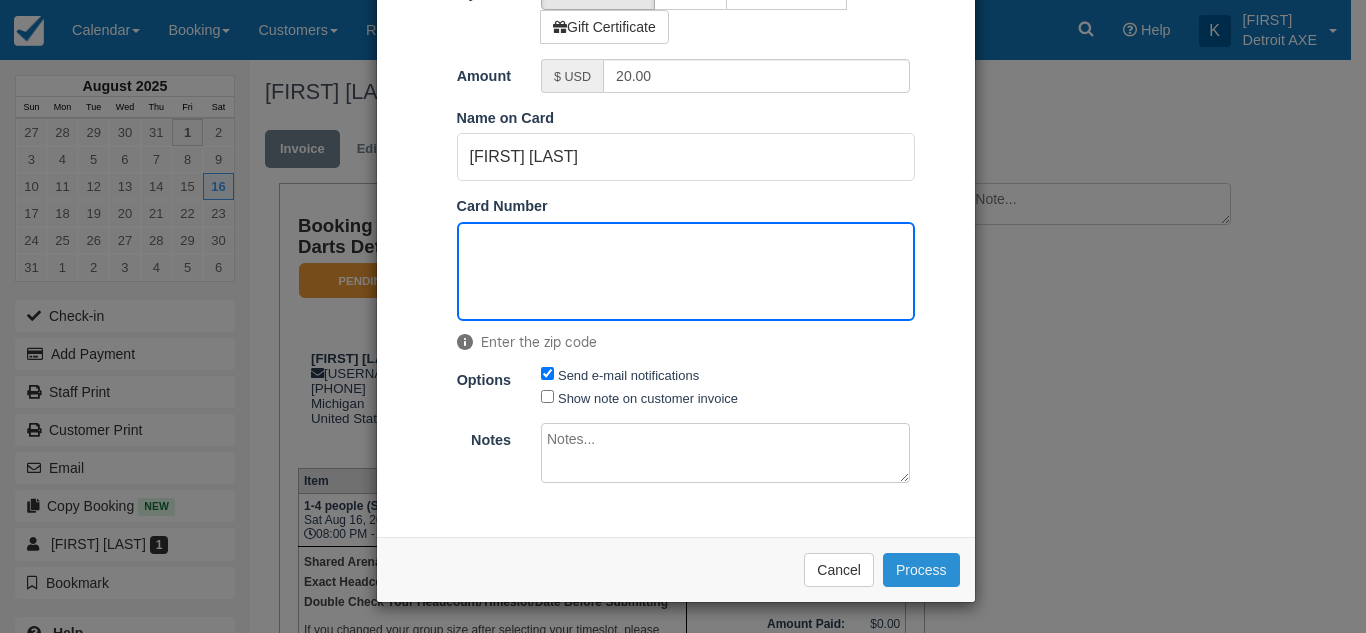 click on "Process" at bounding box center (921, 570) 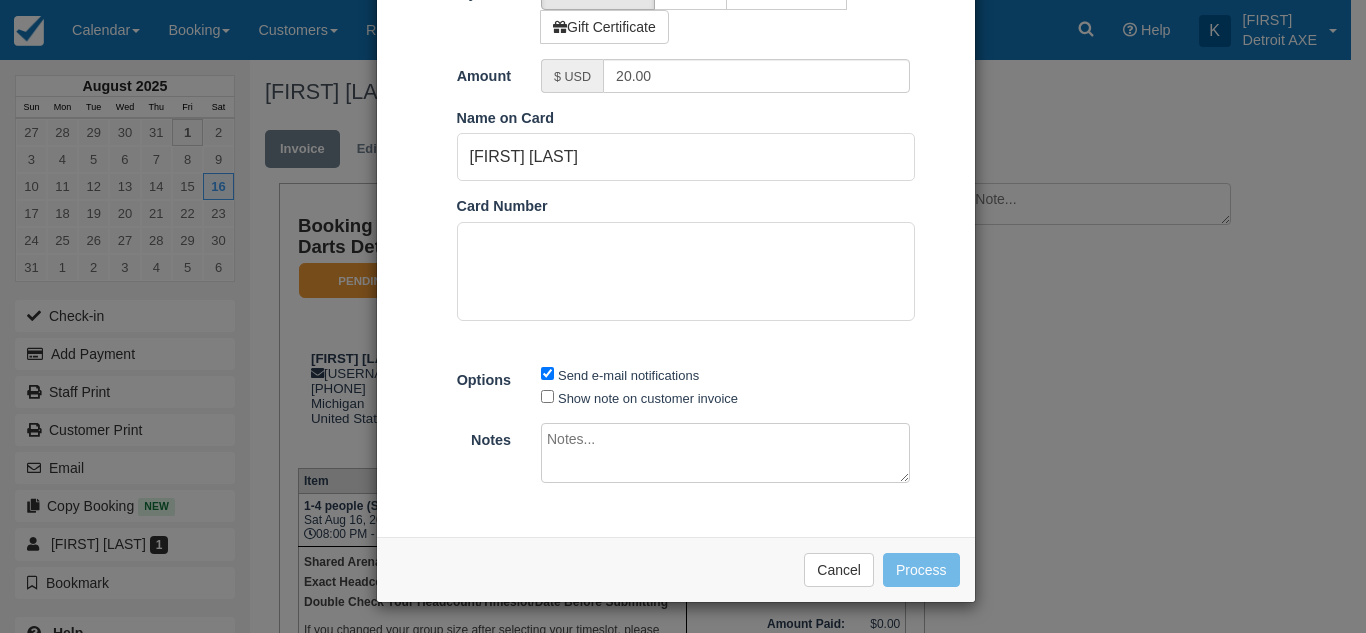 scroll, scrollTop: 133, scrollLeft: 0, axis: vertical 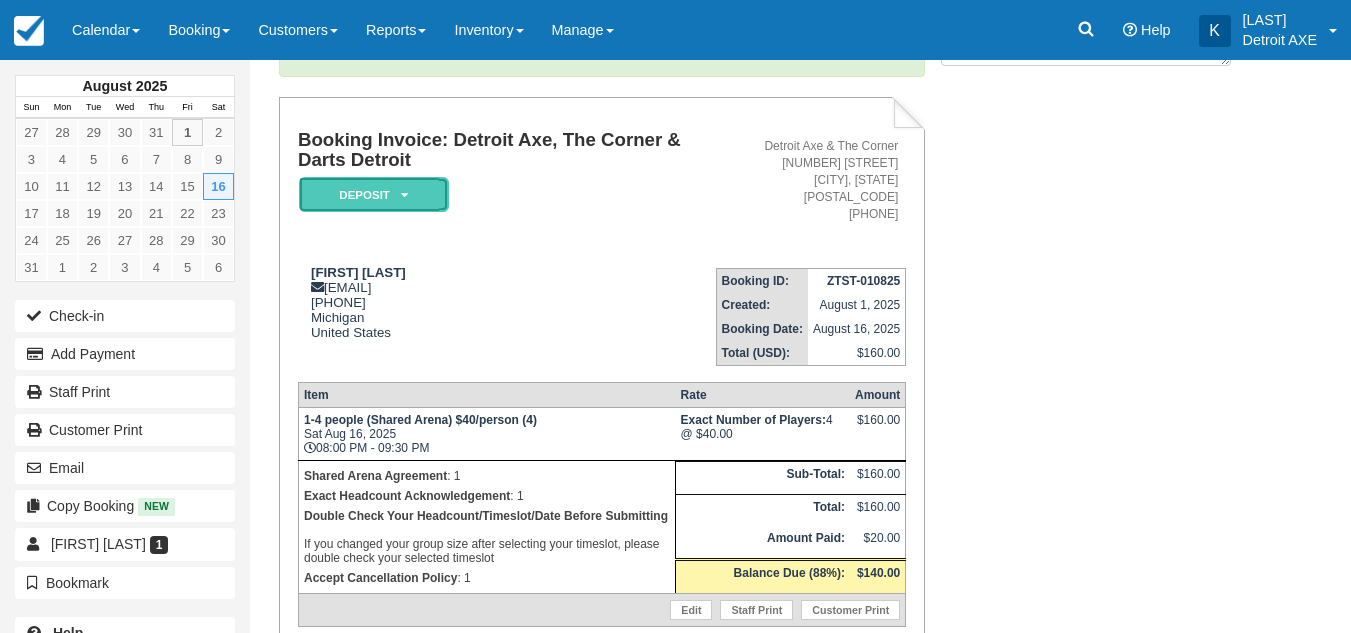 click on "Deposit" at bounding box center [374, 194] 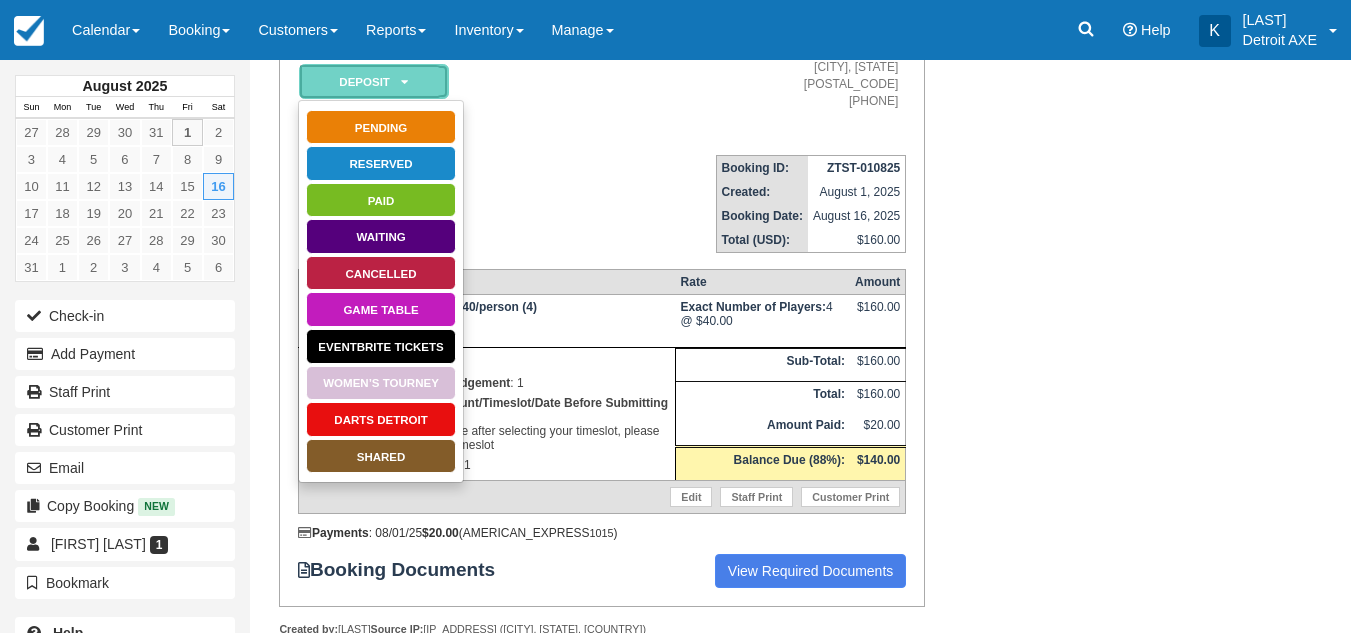 scroll, scrollTop: 274, scrollLeft: 0, axis: vertical 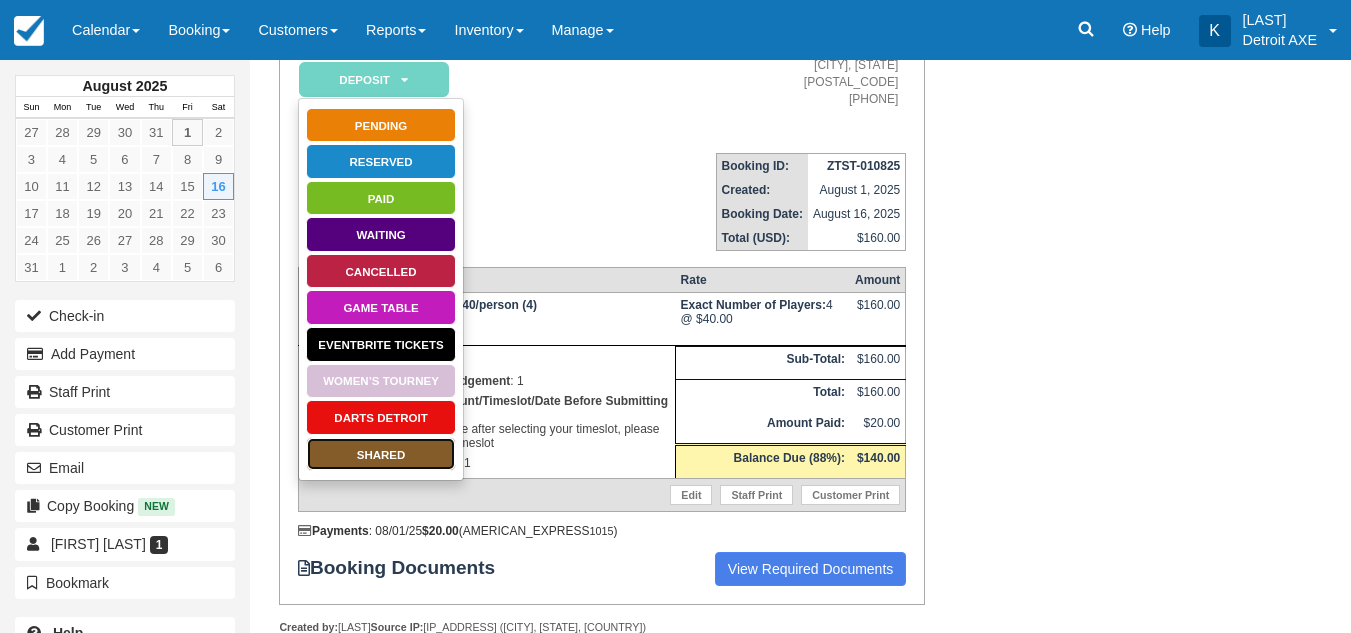 click on "SHARED" at bounding box center [381, 454] 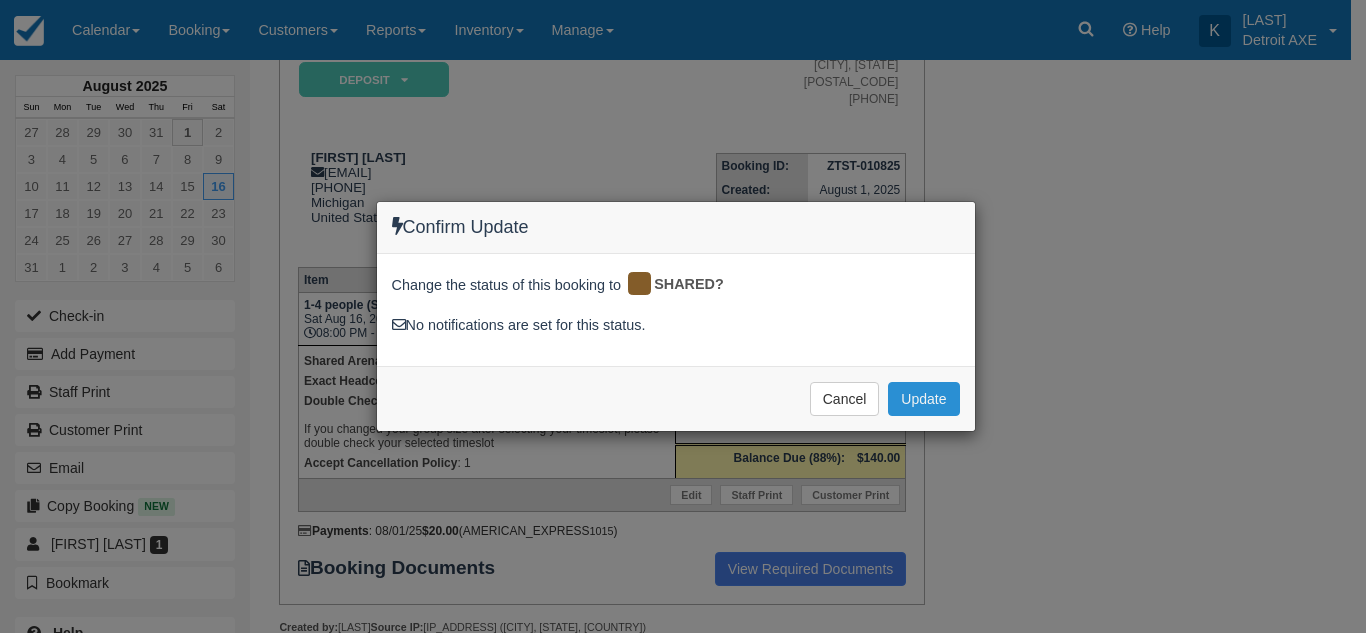 click on "Update" at bounding box center (923, 399) 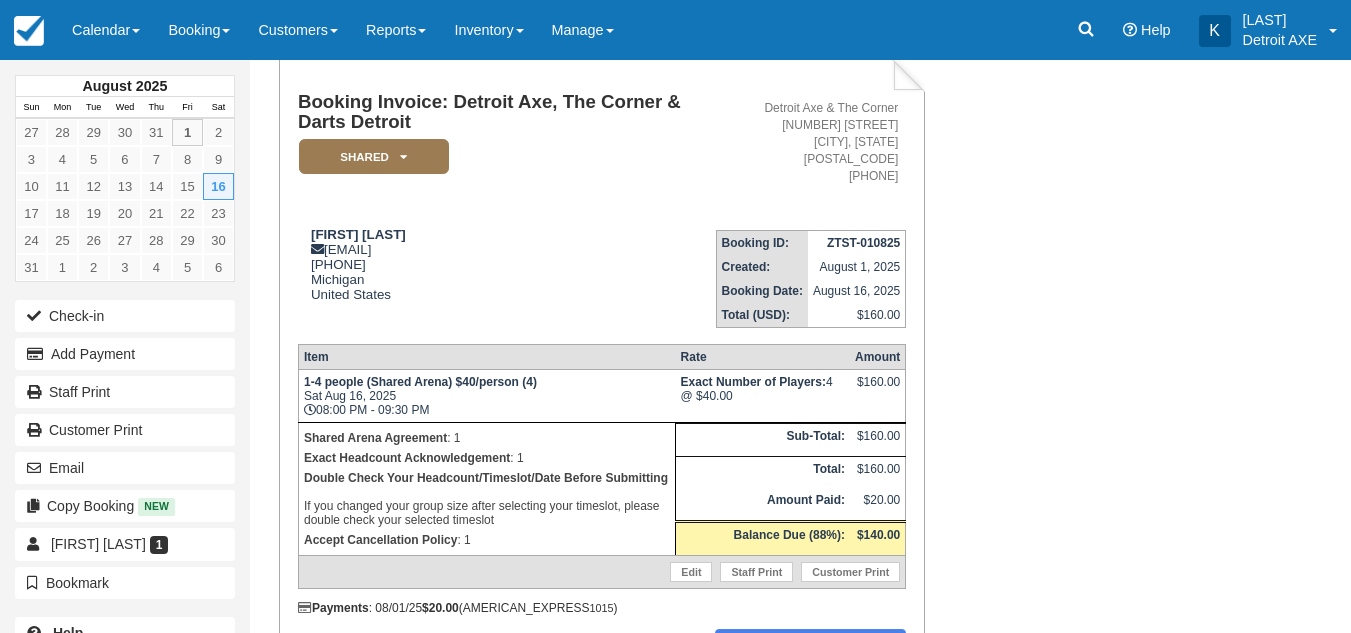 scroll, scrollTop: 157, scrollLeft: 0, axis: vertical 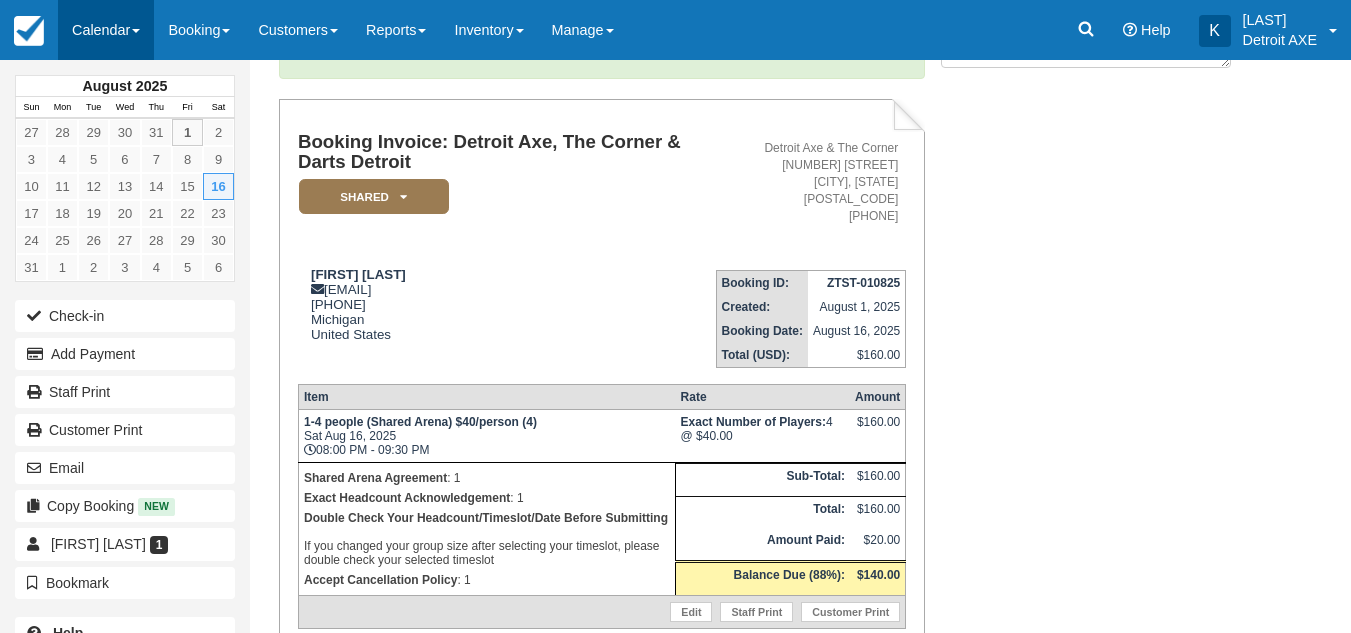 click on "Calendar" at bounding box center (106, 30) 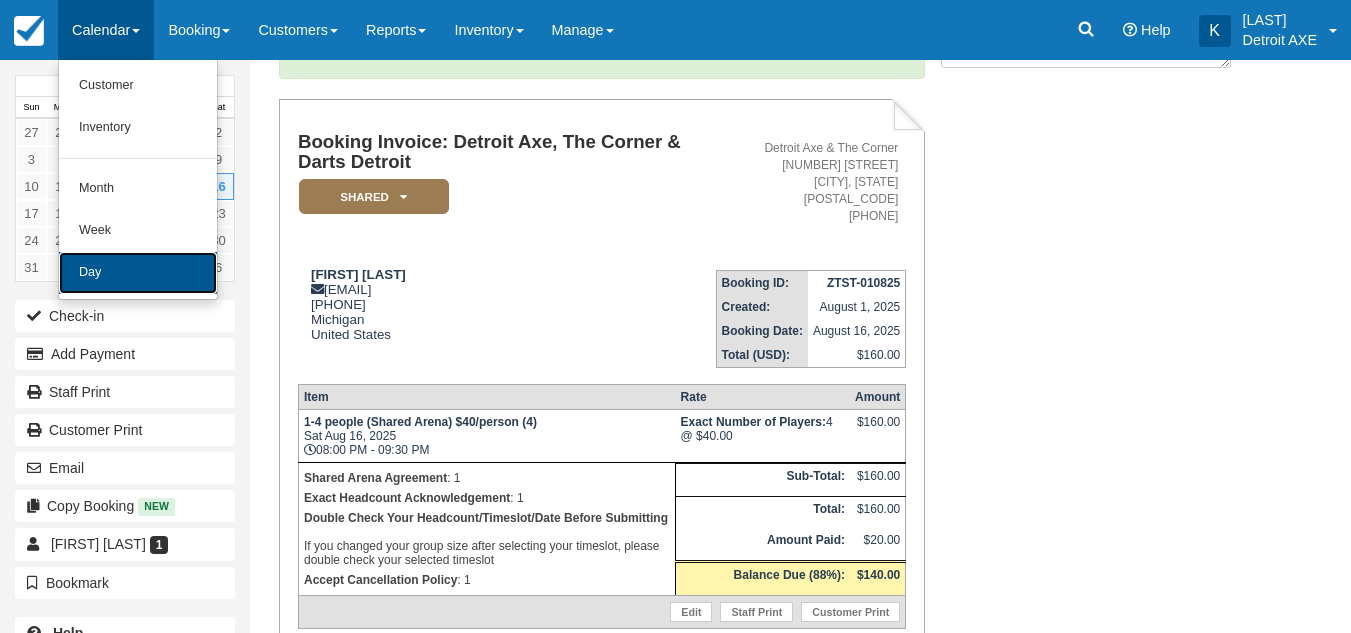 click on "Day" at bounding box center (138, 273) 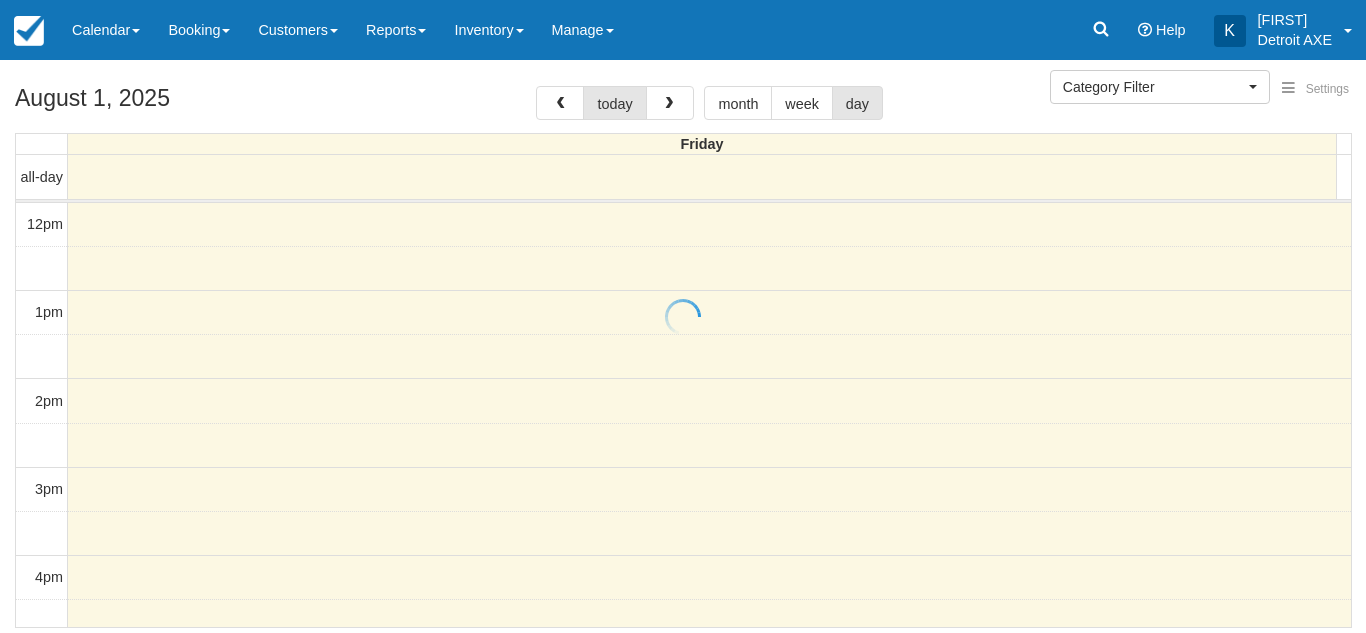 select 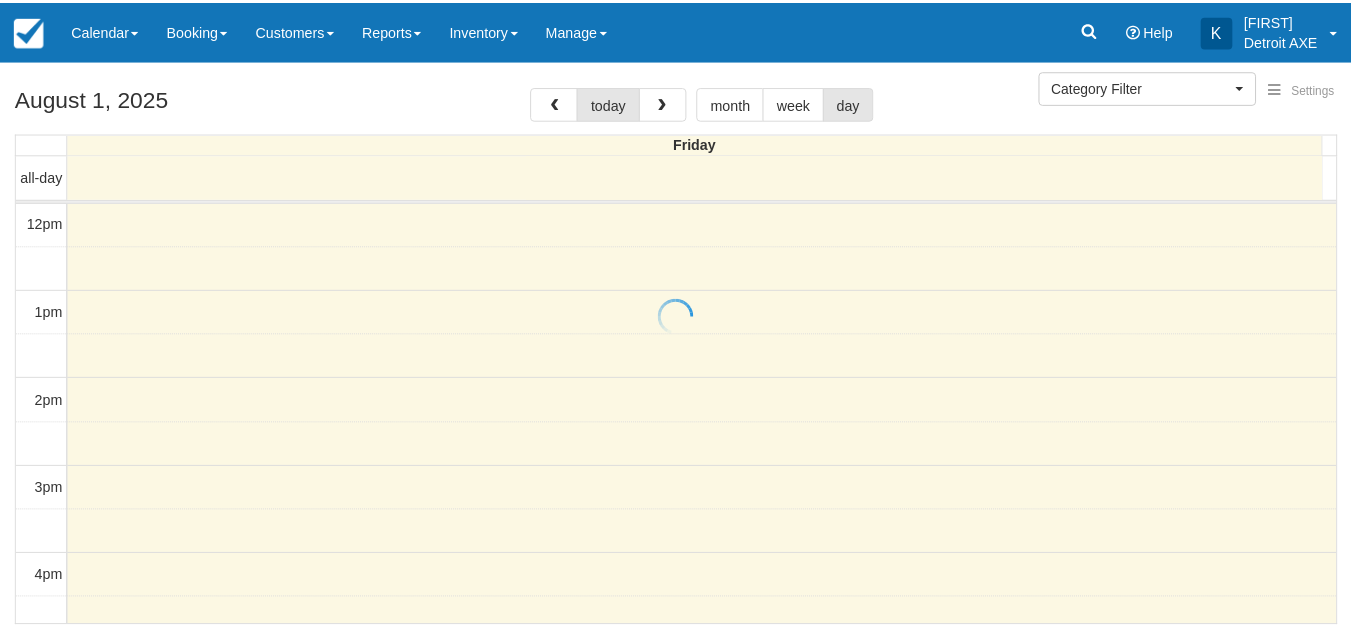 scroll, scrollTop: 0, scrollLeft: 0, axis: both 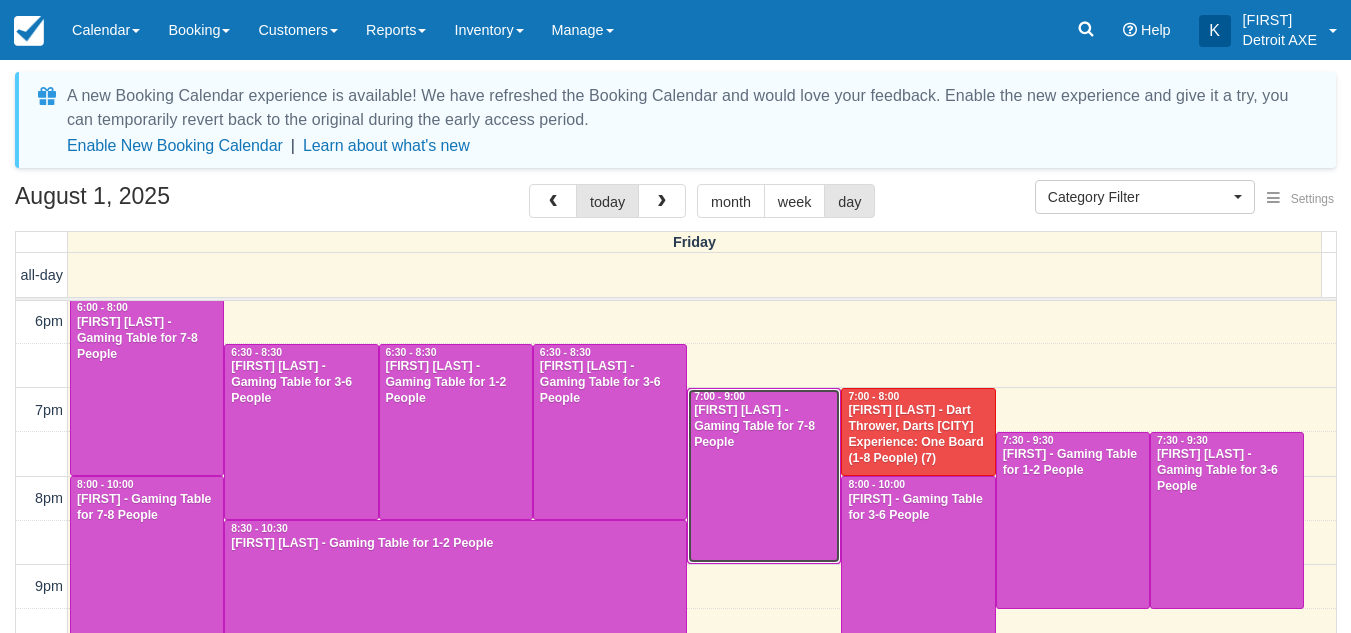click on "Michelle Lo Piccolo - Gaming Table for 7-8 People" at bounding box center (764, 427) 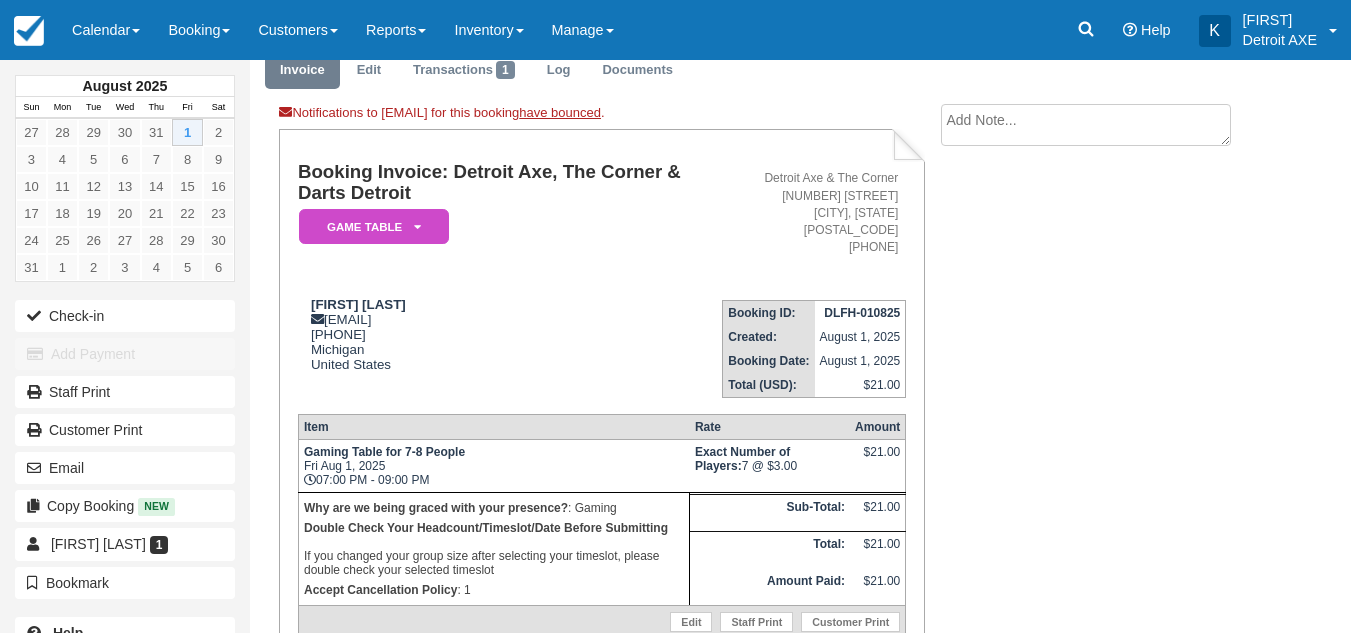 scroll, scrollTop: 80, scrollLeft: 0, axis: vertical 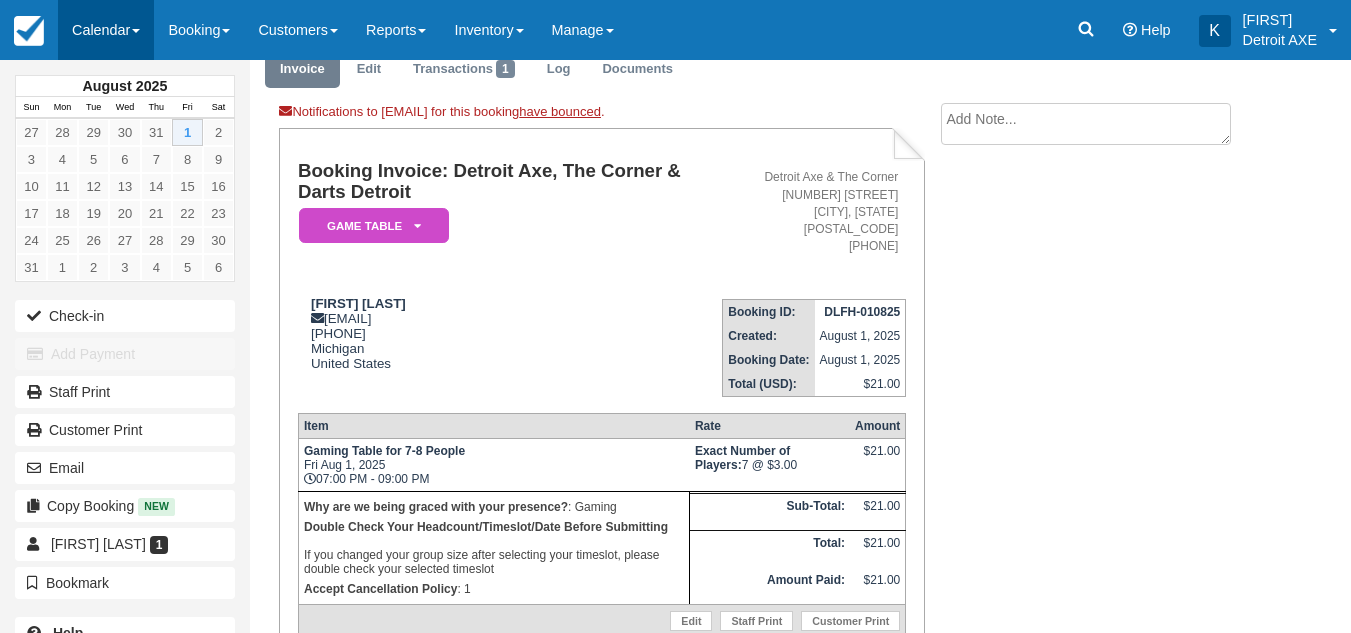 click on "Calendar" at bounding box center [106, 30] 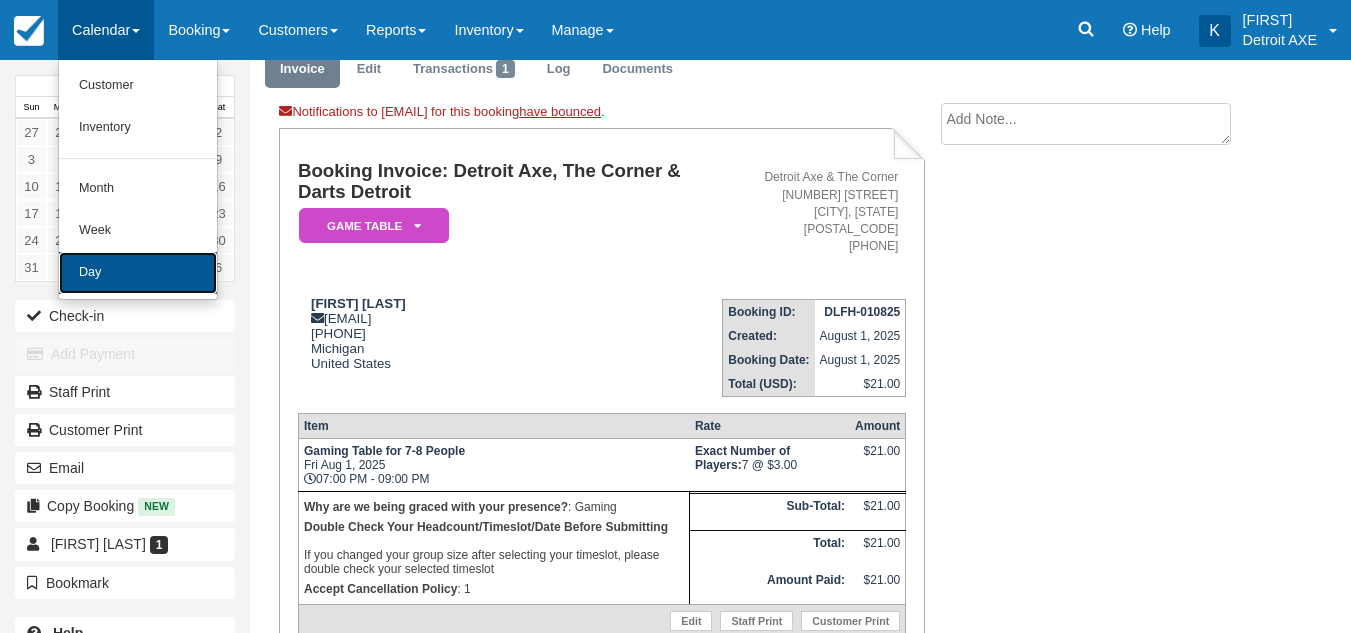 click on "Day" at bounding box center [138, 273] 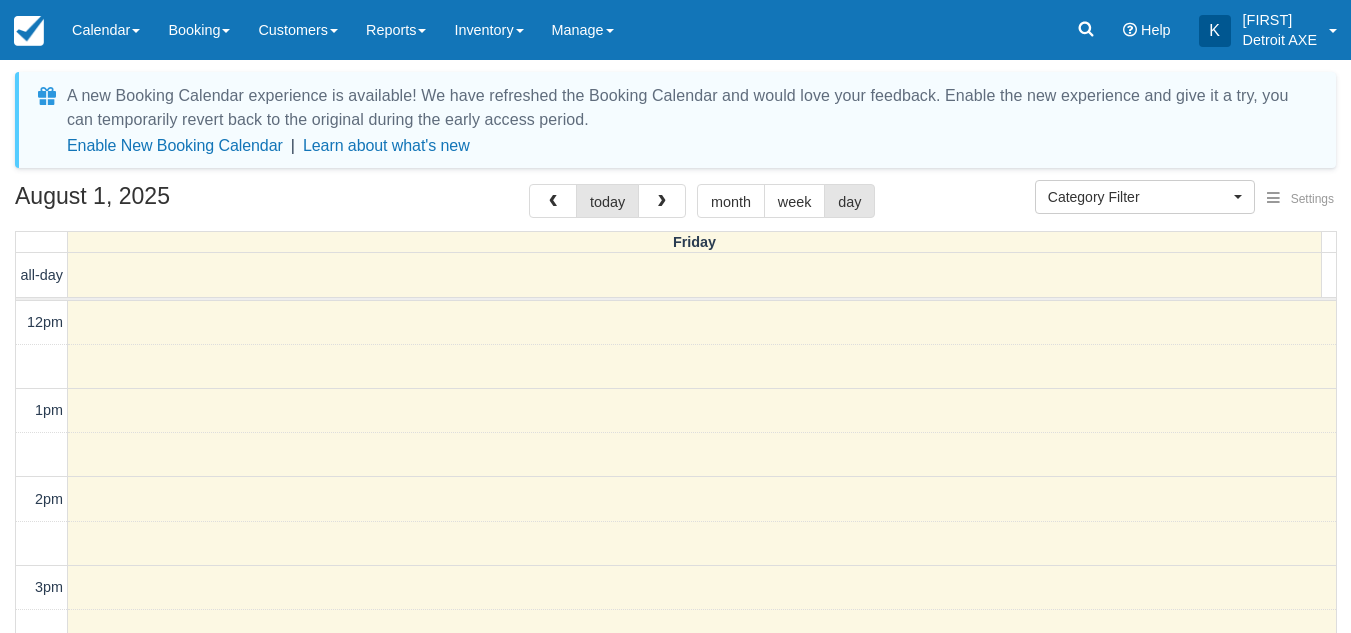 select 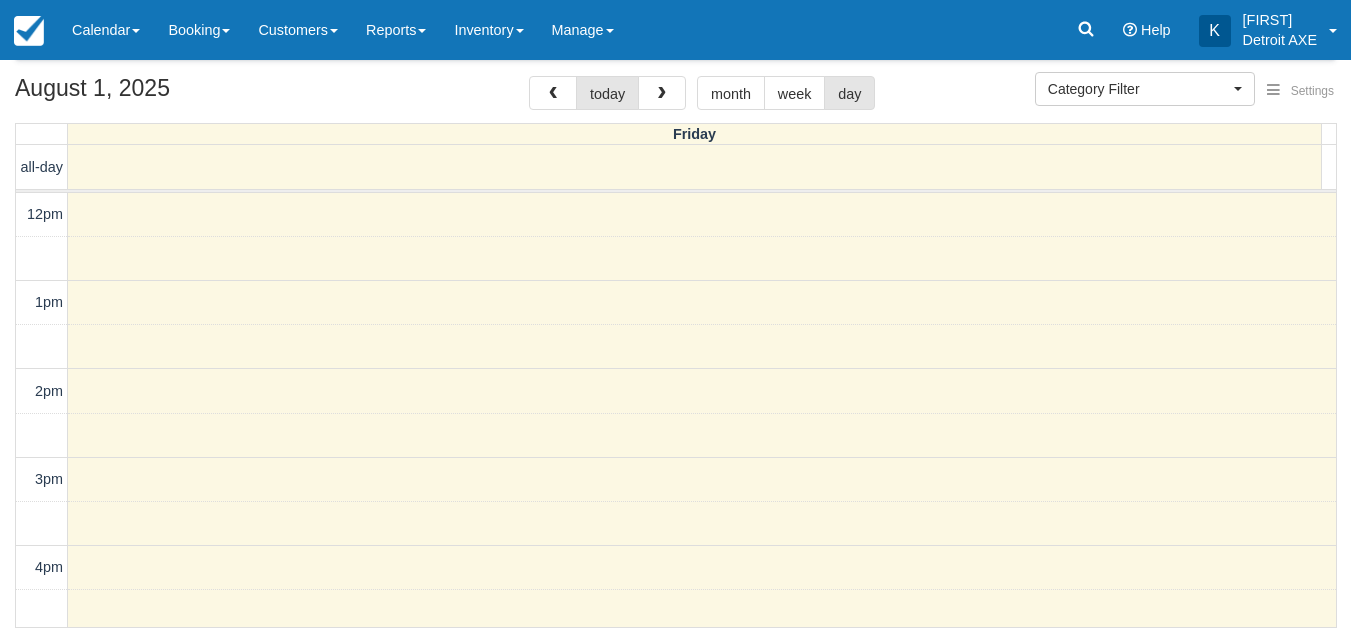 scroll, scrollTop: 625, scrollLeft: 0, axis: vertical 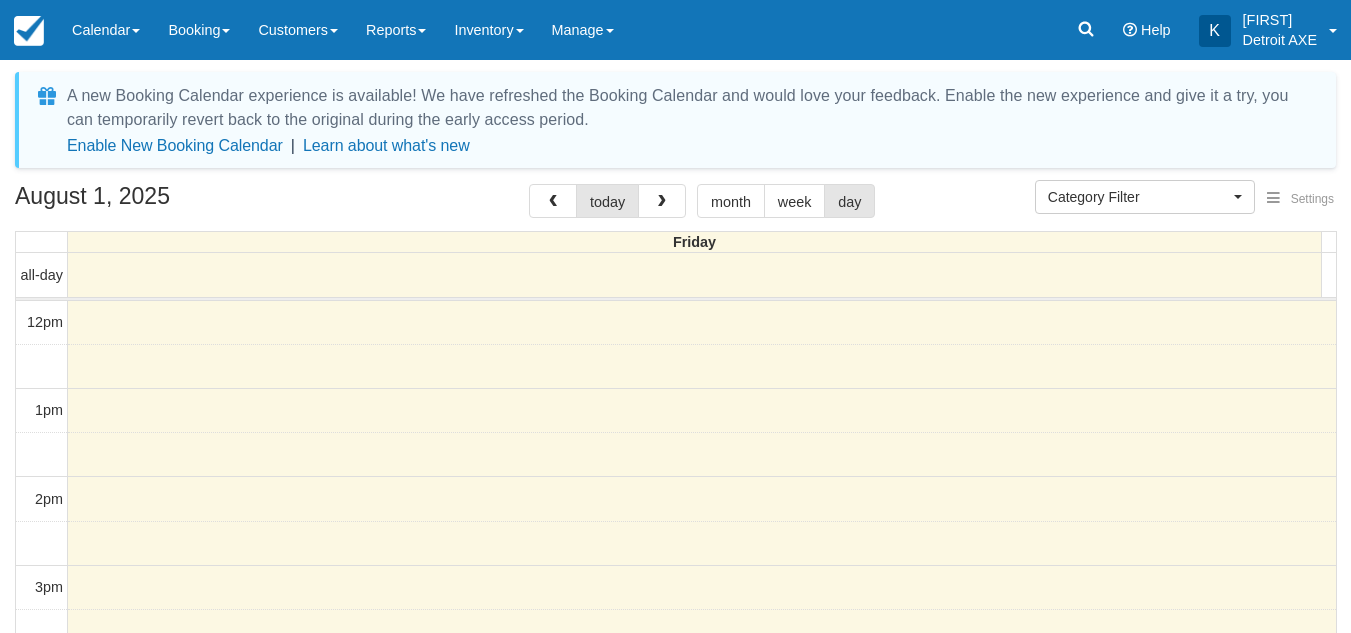 select 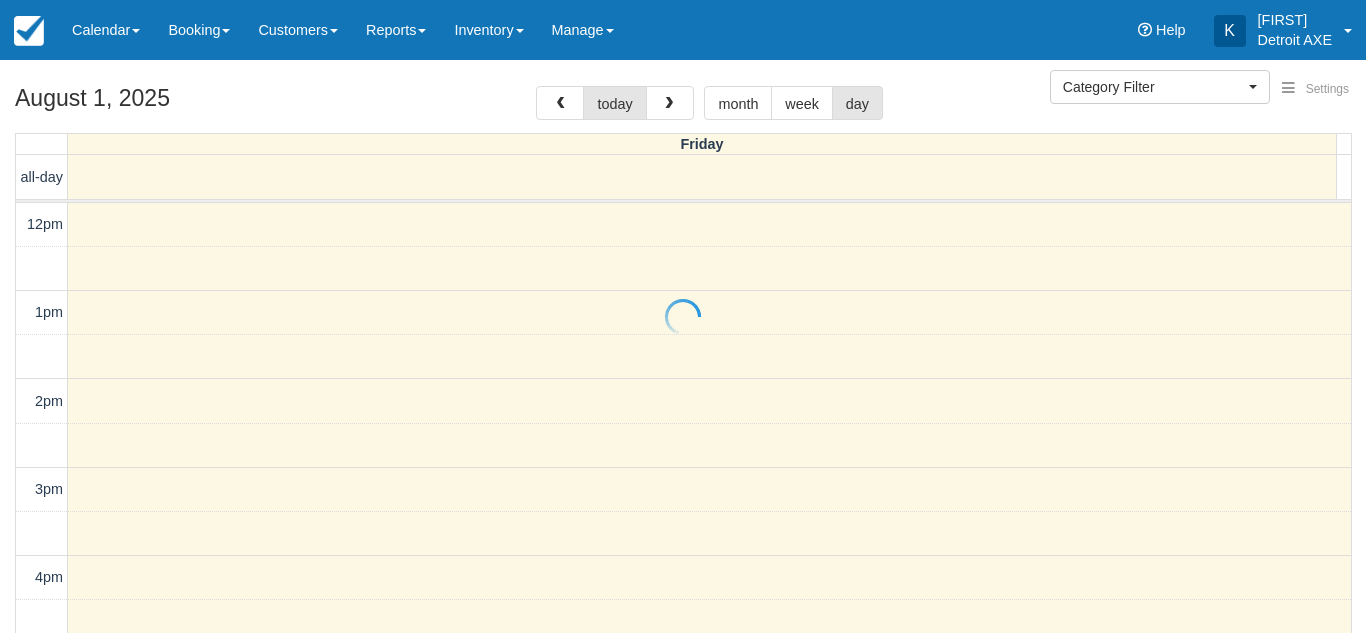 select 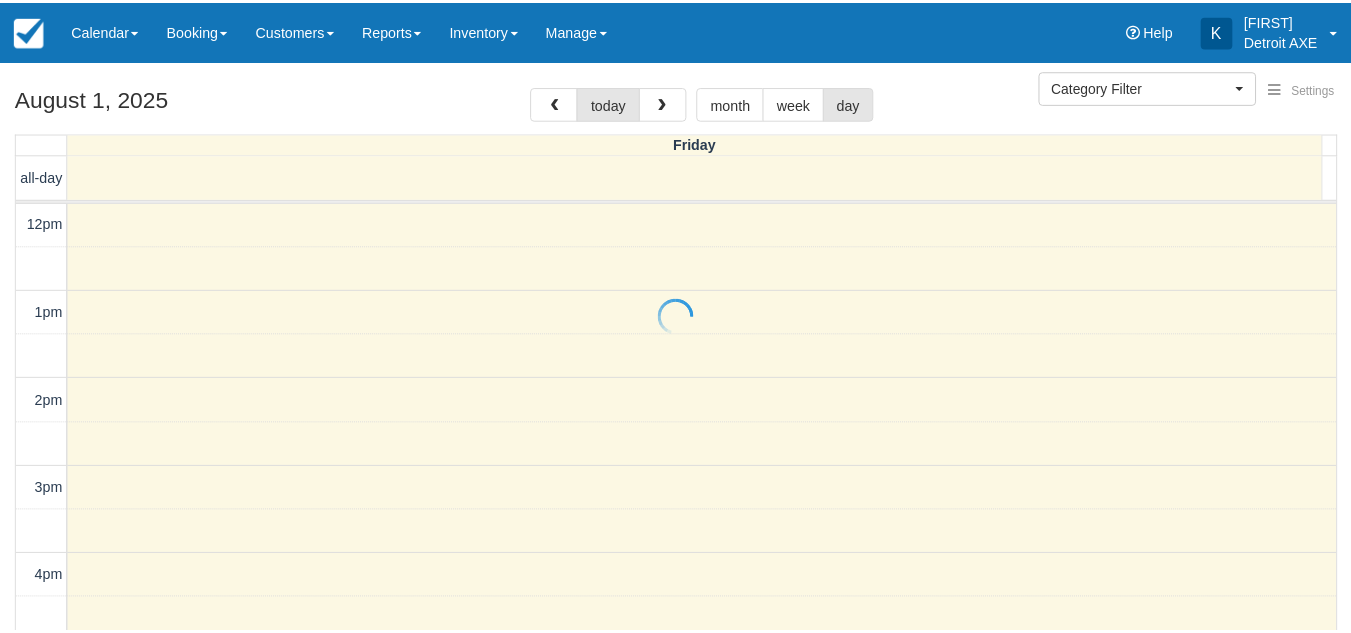 scroll, scrollTop: 0, scrollLeft: 0, axis: both 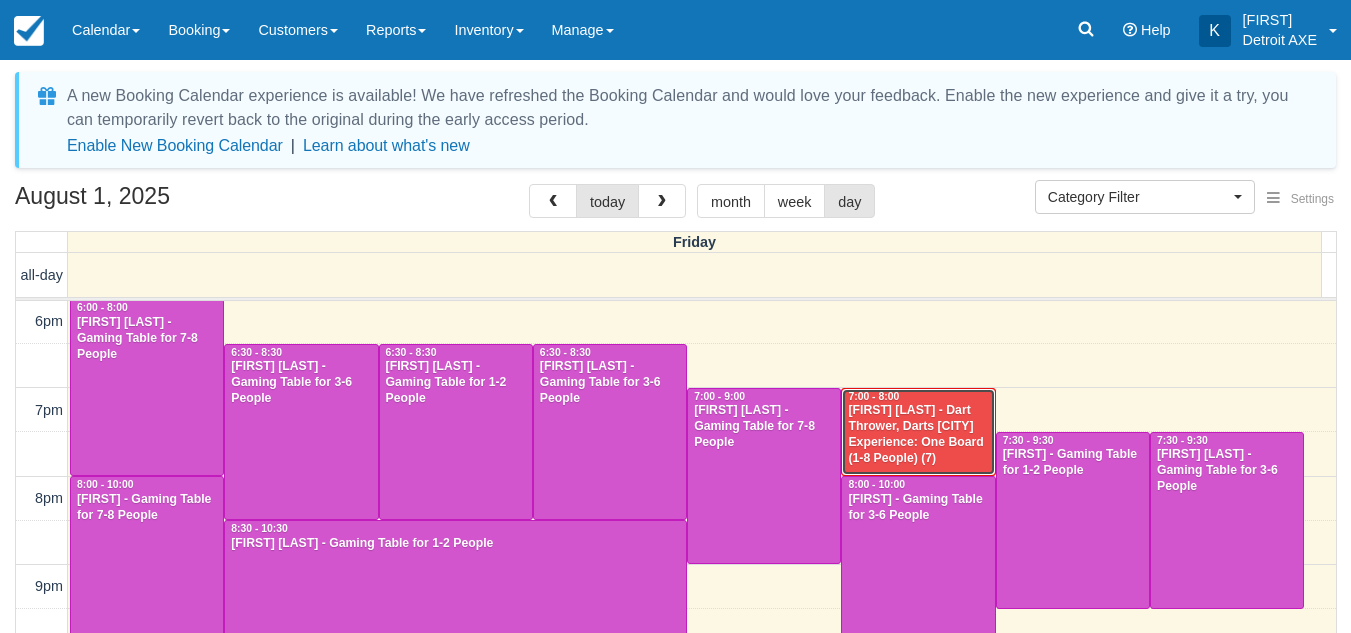click on "Malathi Sripadsa - Dart Thrower, Darts Detroit Experience: One Board (1-8 People) (7)" at bounding box center [918, 435] 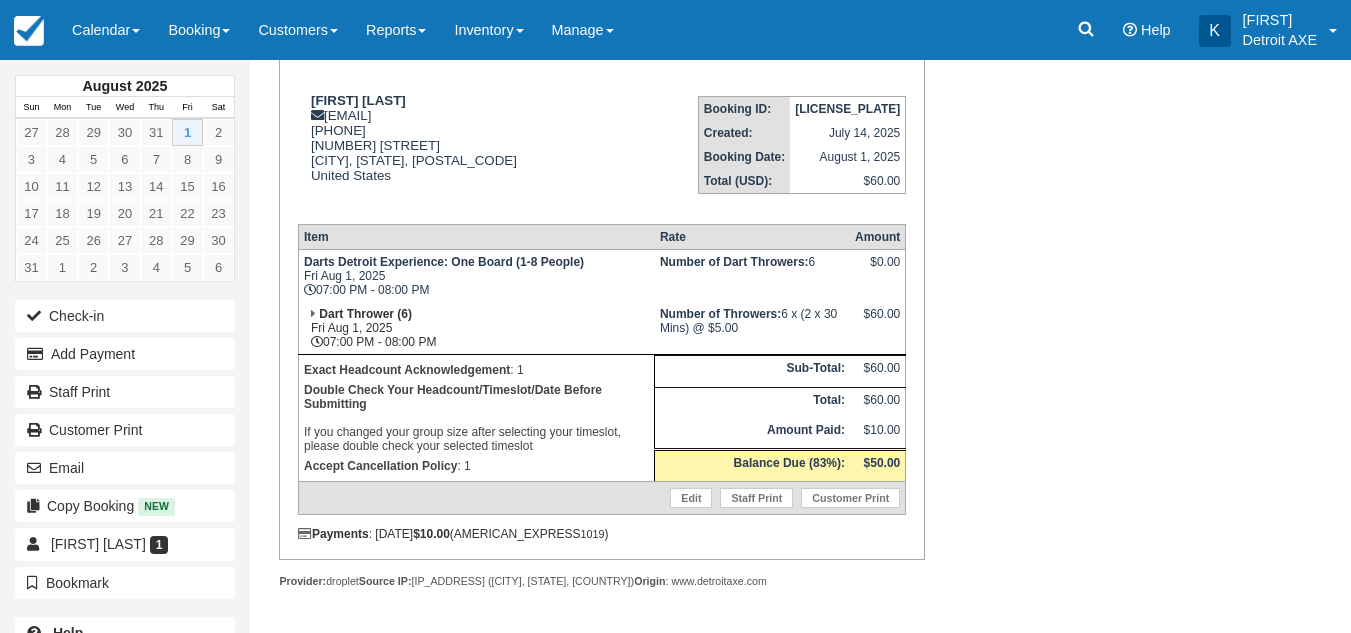 scroll, scrollTop: 0, scrollLeft: 0, axis: both 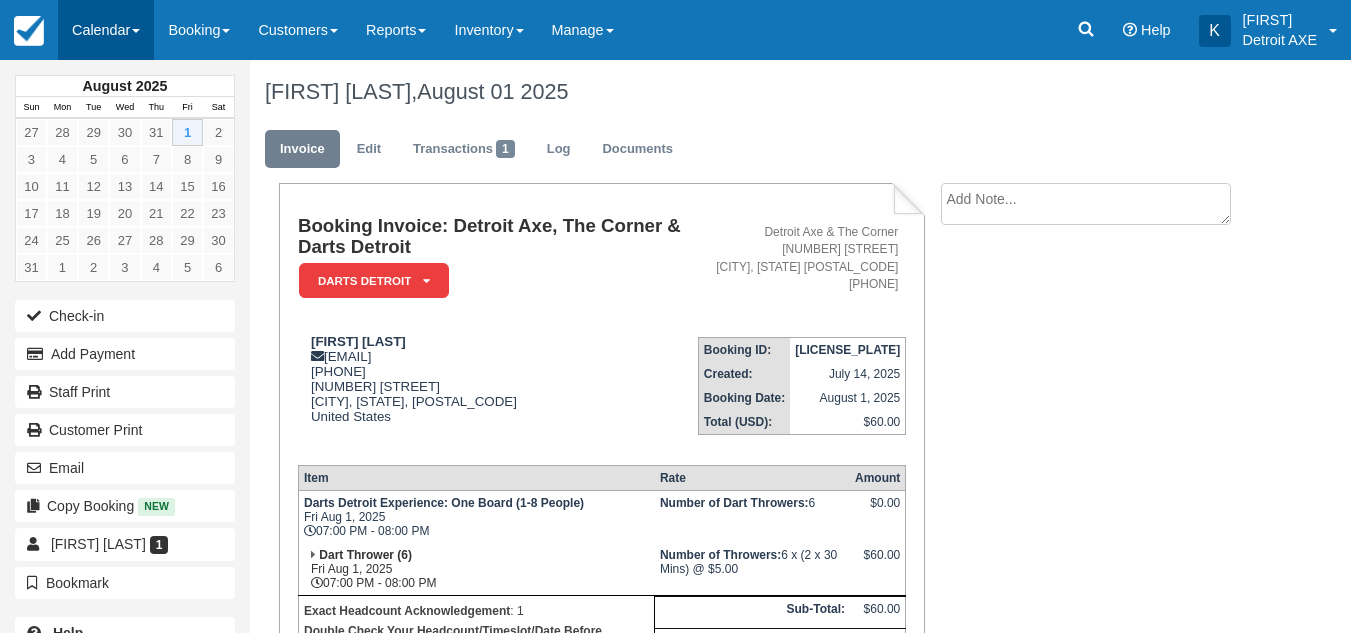 click on "Calendar" at bounding box center [106, 30] 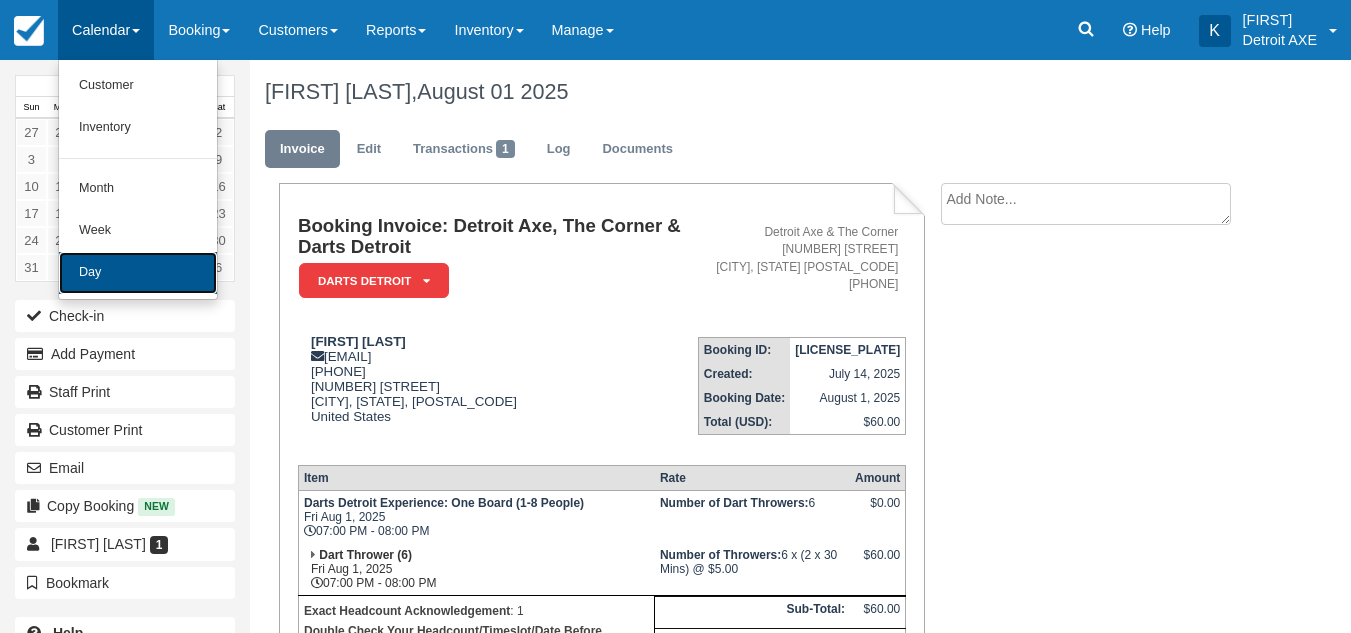 click on "Day" at bounding box center (138, 273) 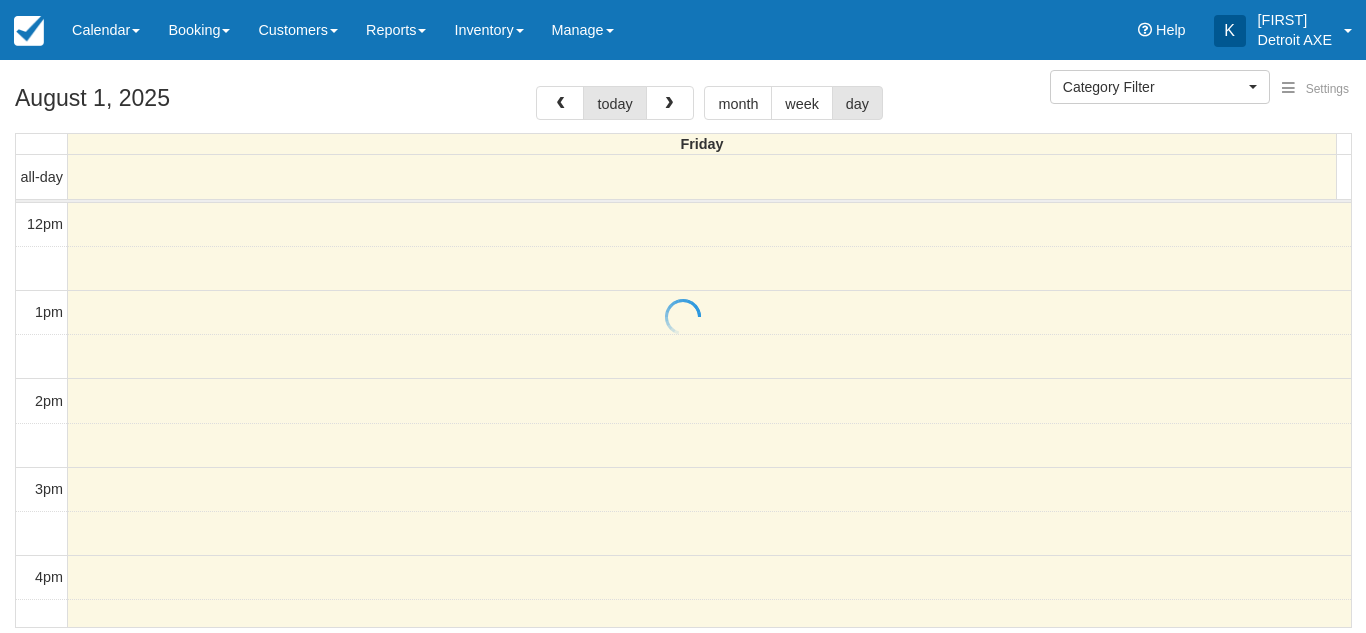 select 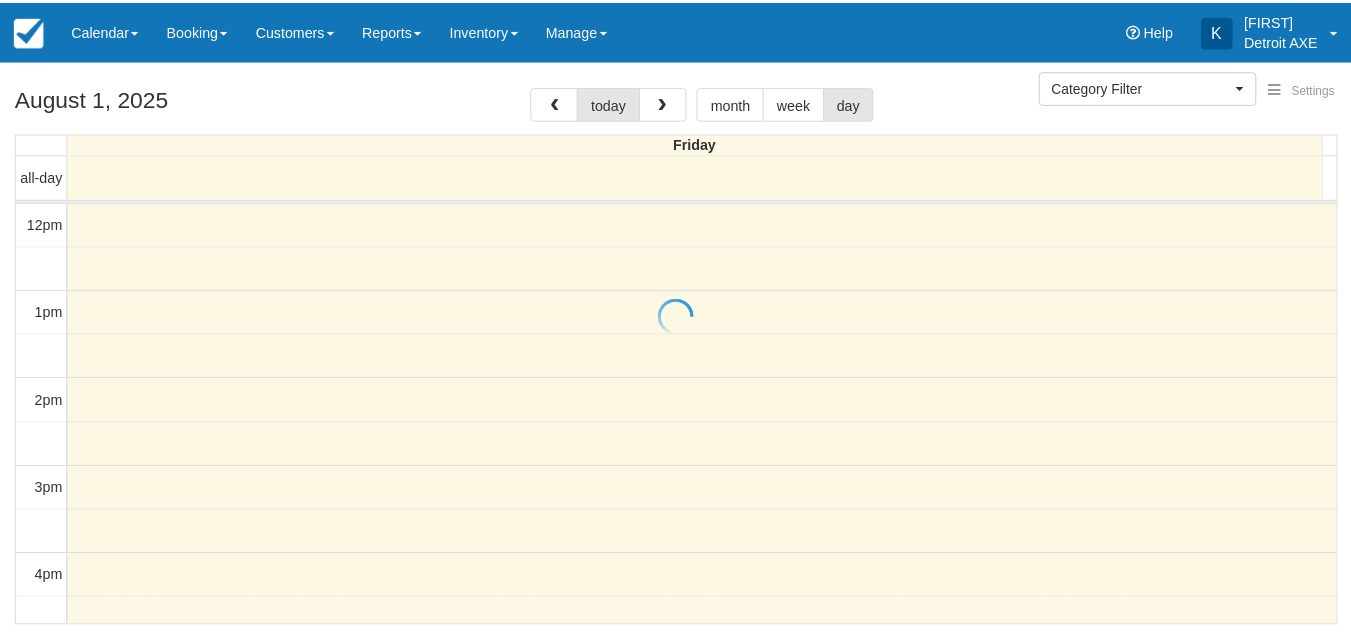 scroll, scrollTop: 581, scrollLeft: 0, axis: vertical 